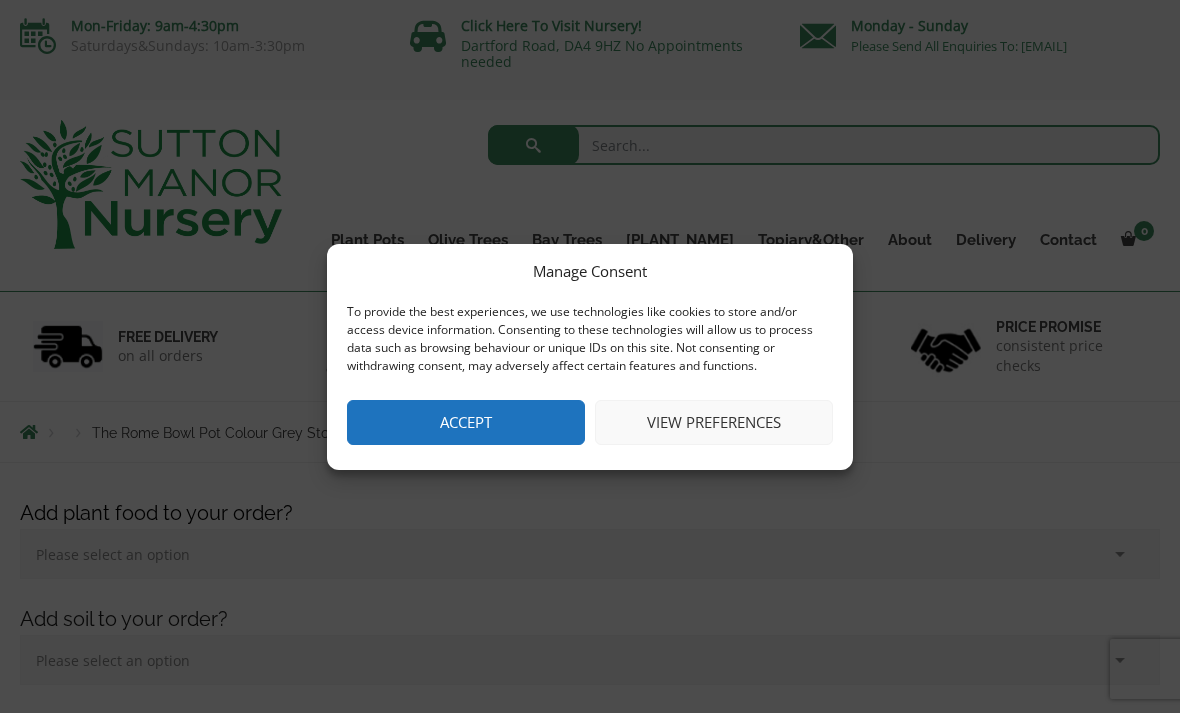 scroll, scrollTop: 0, scrollLeft: 0, axis: both 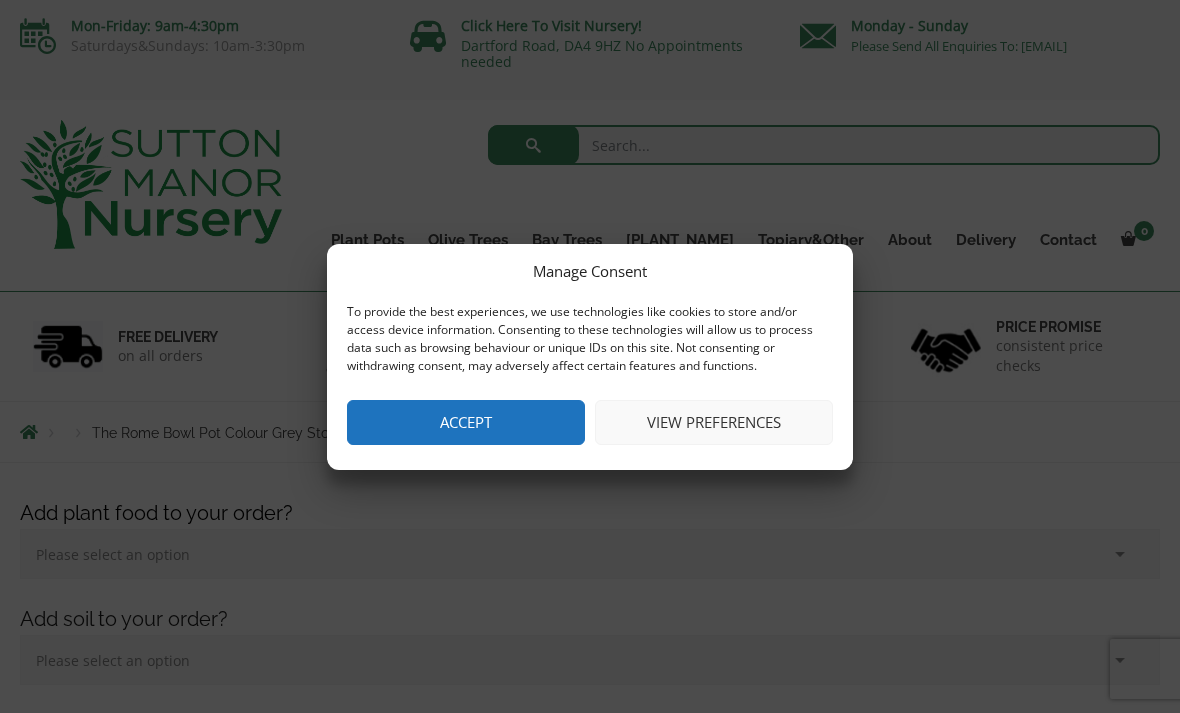 click on "Accept" at bounding box center [466, 422] 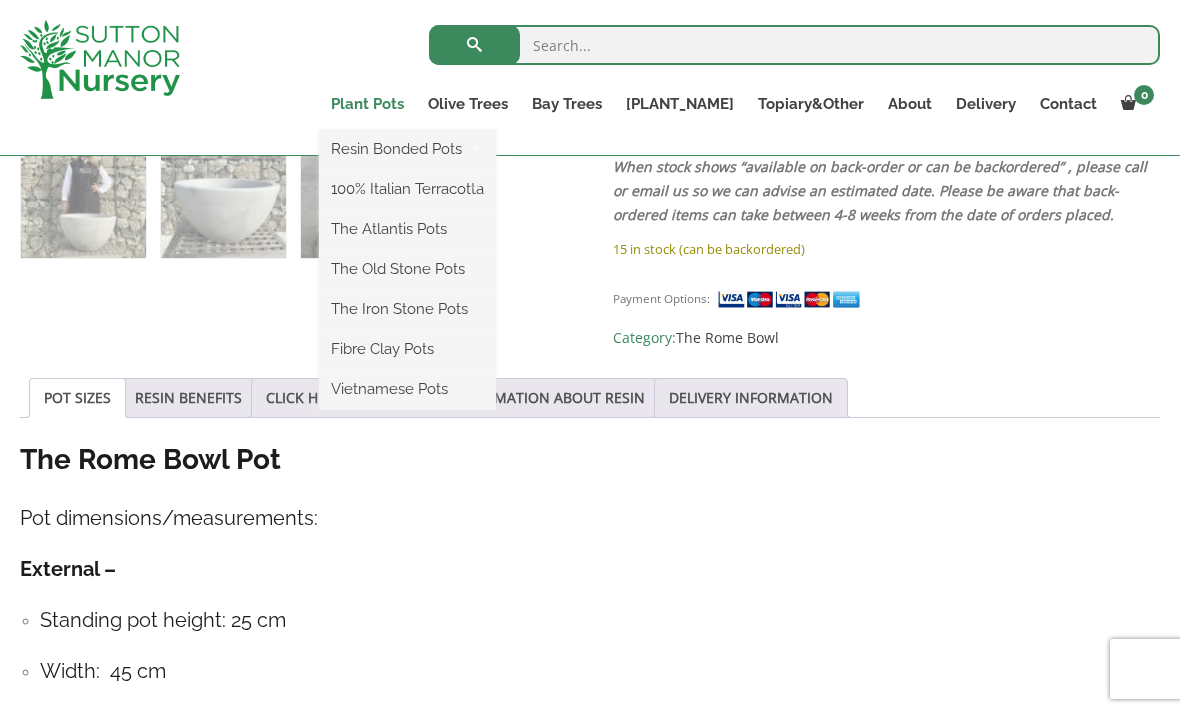 scroll, scrollTop: 1233, scrollLeft: 0, axis: vertical 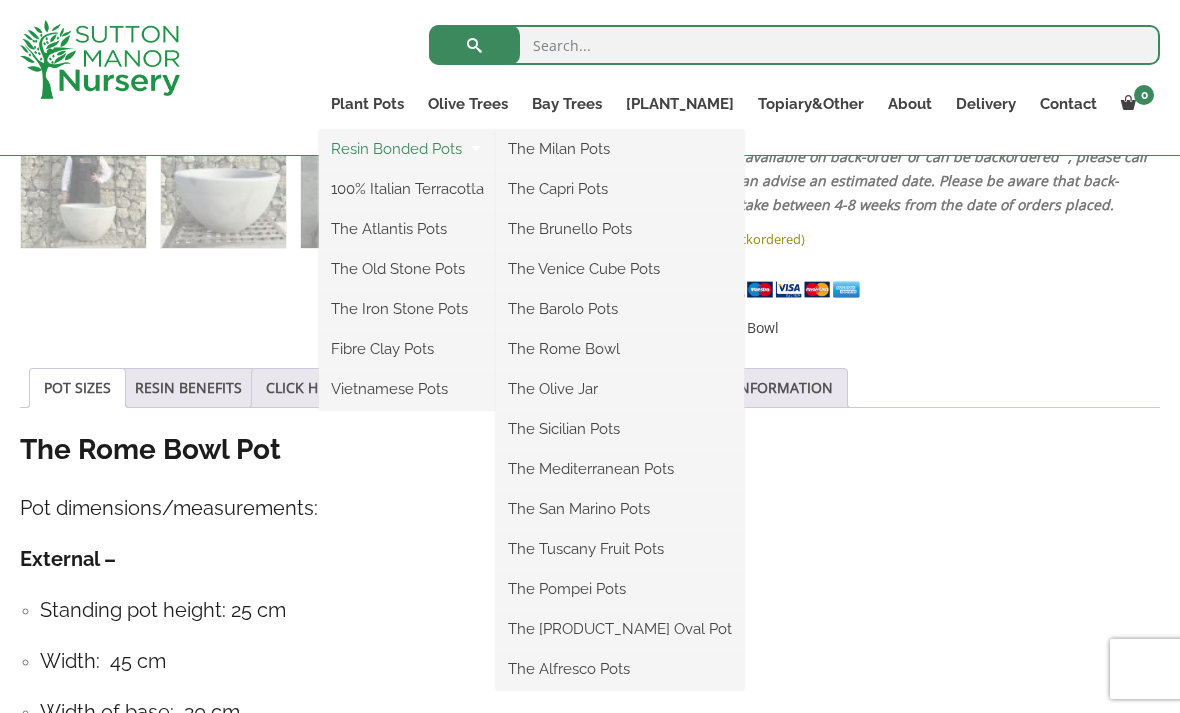 click on "Resin Bonded Pots" at bounding box center [407, 149] 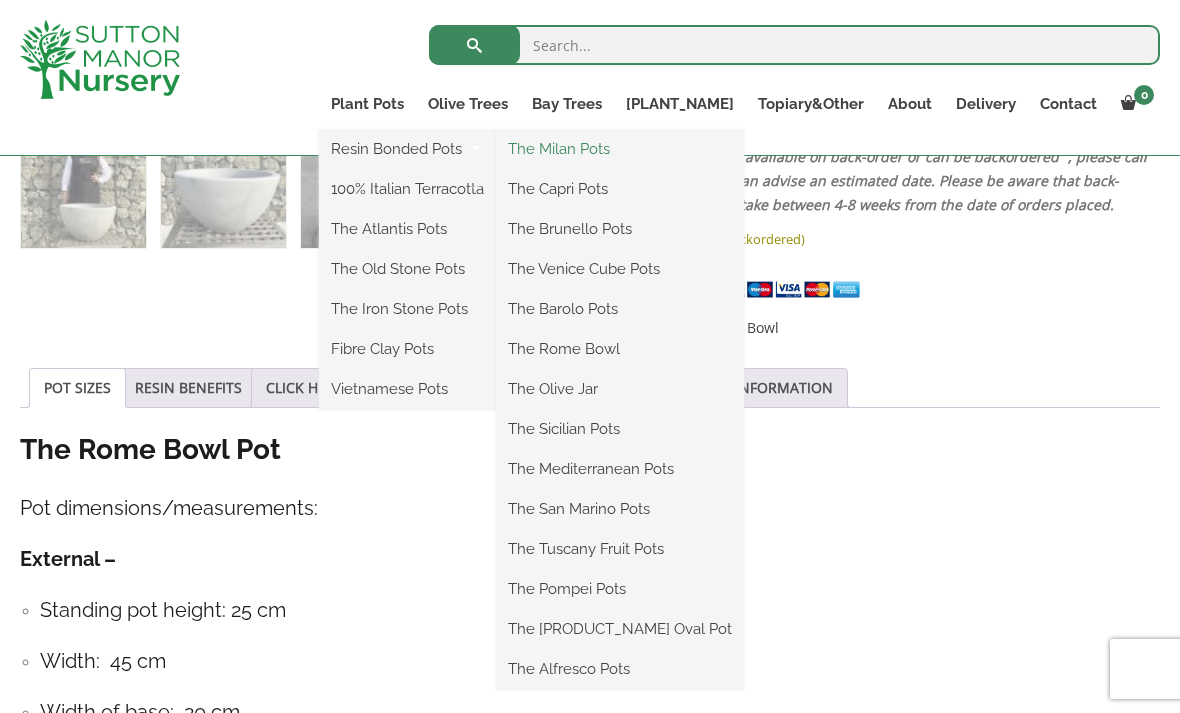 click on "The Milan Pots" at bounding box center [620, 149] 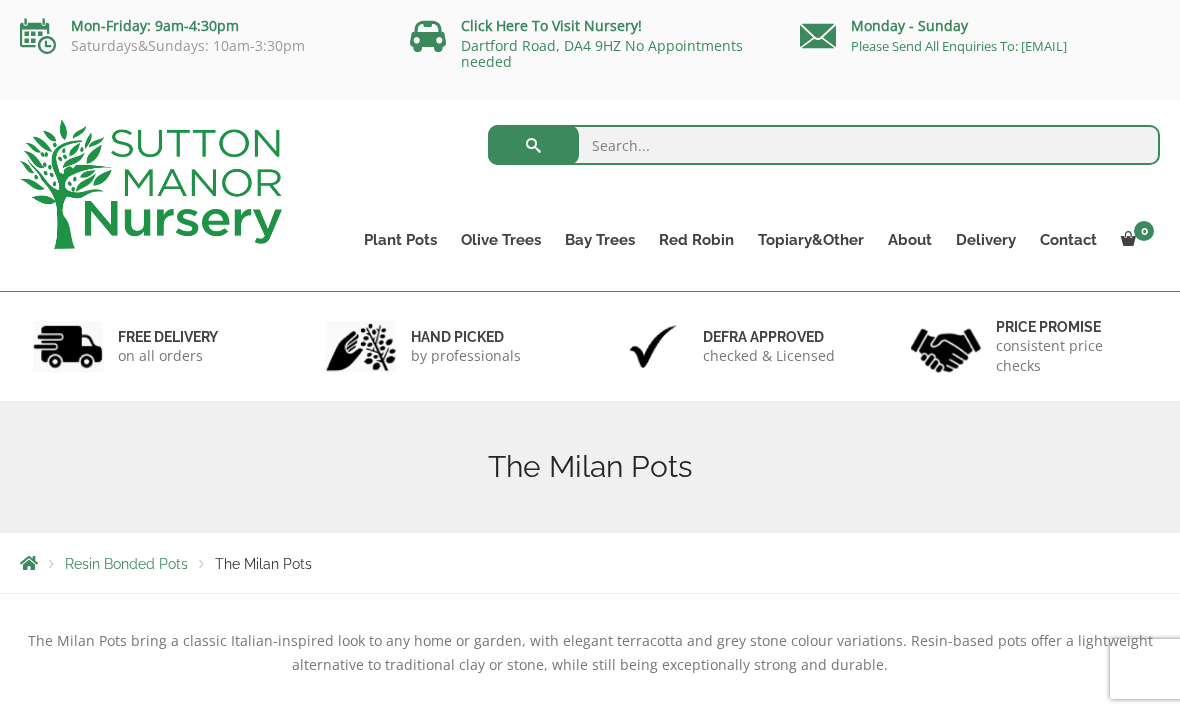 scroll, scrollTop: 0, scrollLeft: 0, axis: both 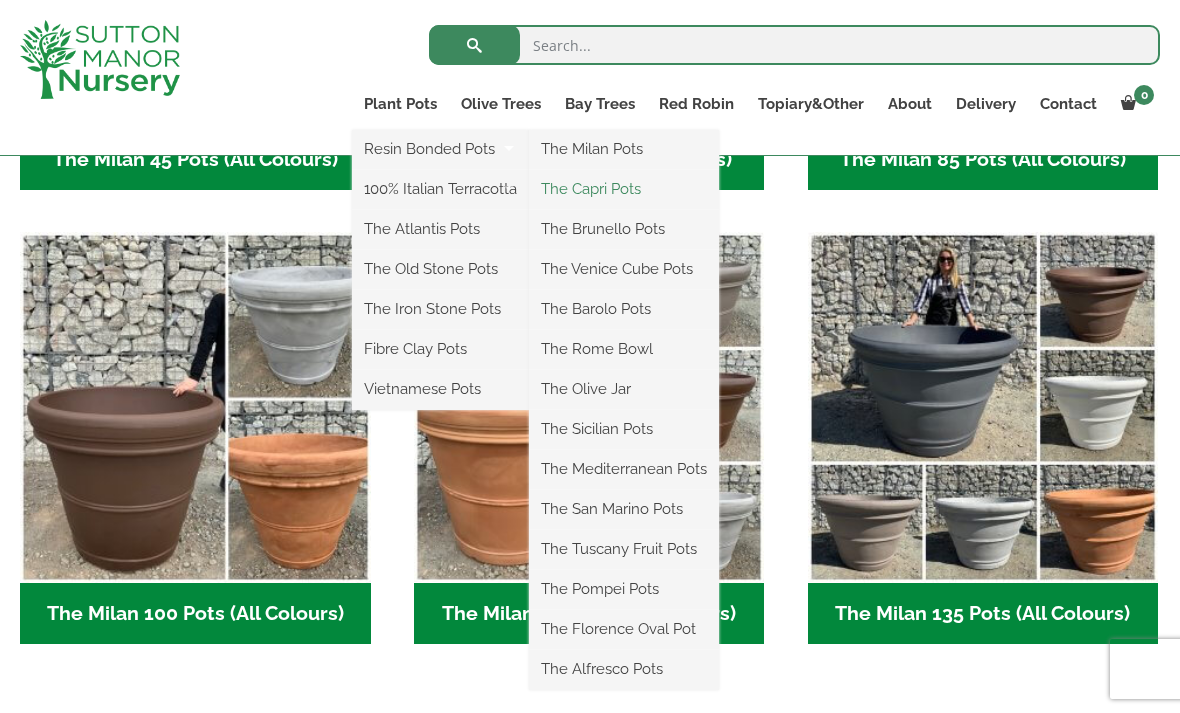 click on "The Capri Pots" at bounding box center [624, 189] 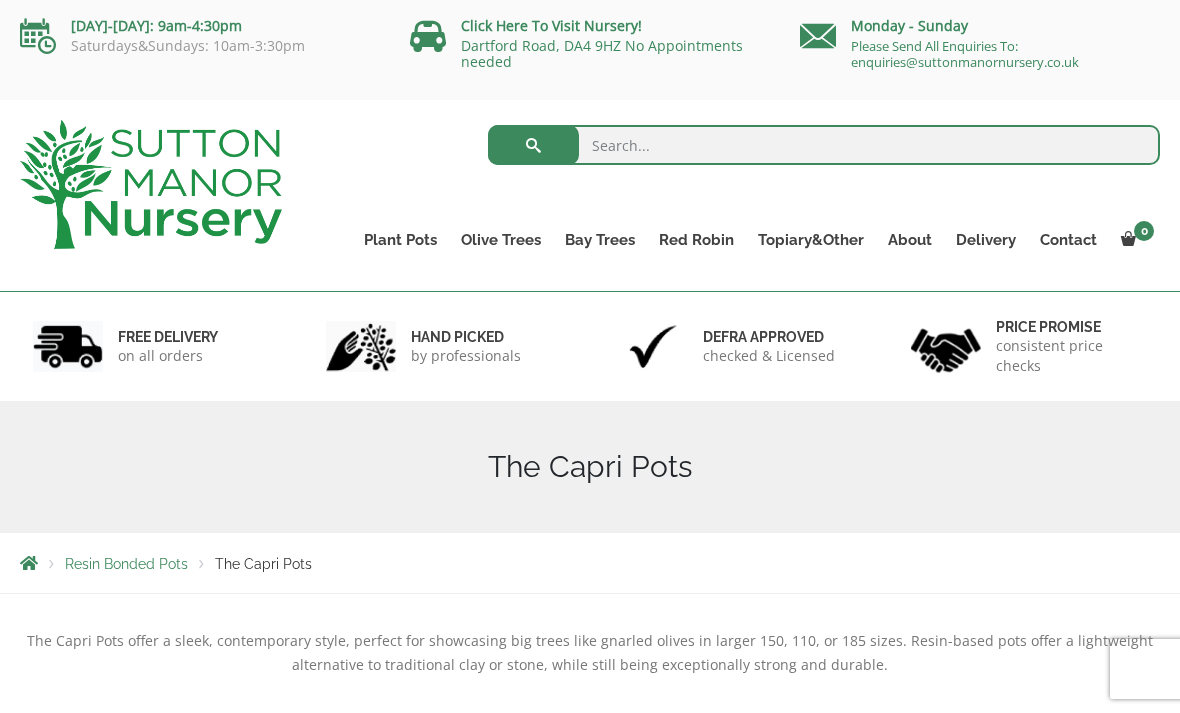 scroll, scrollTop: 0, scrollLeft: 0, axis: both 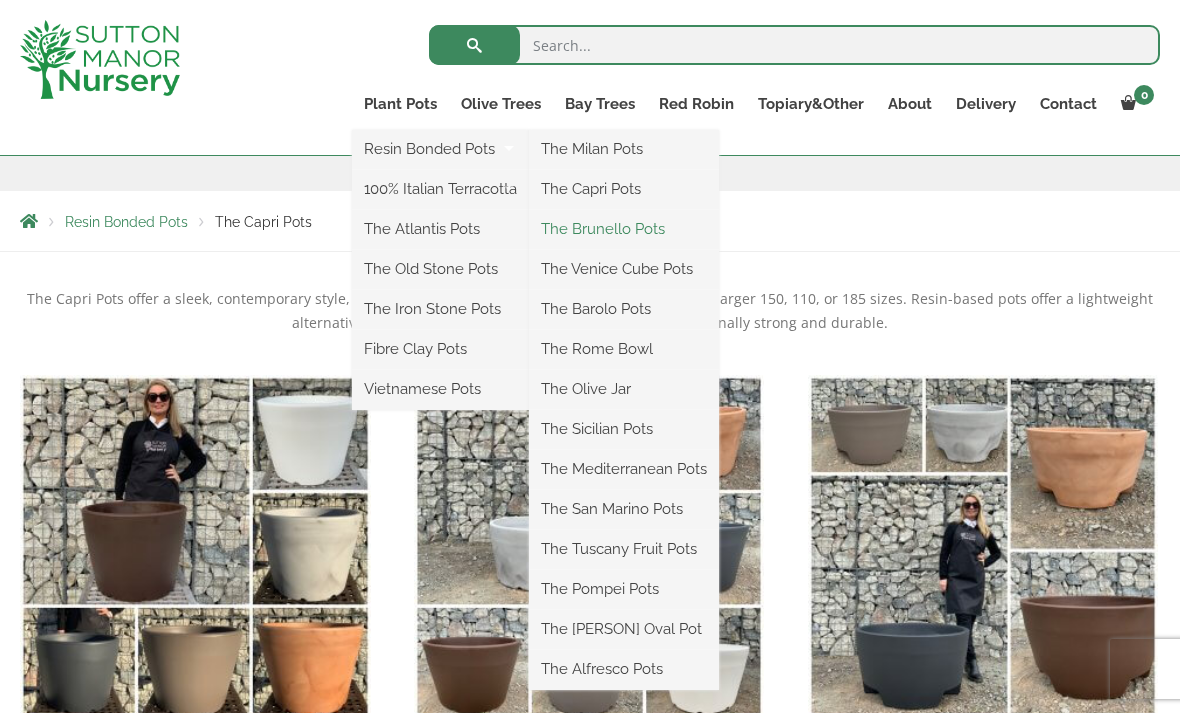 click on "The Brunello Pots" at bounding box center [624, 229] 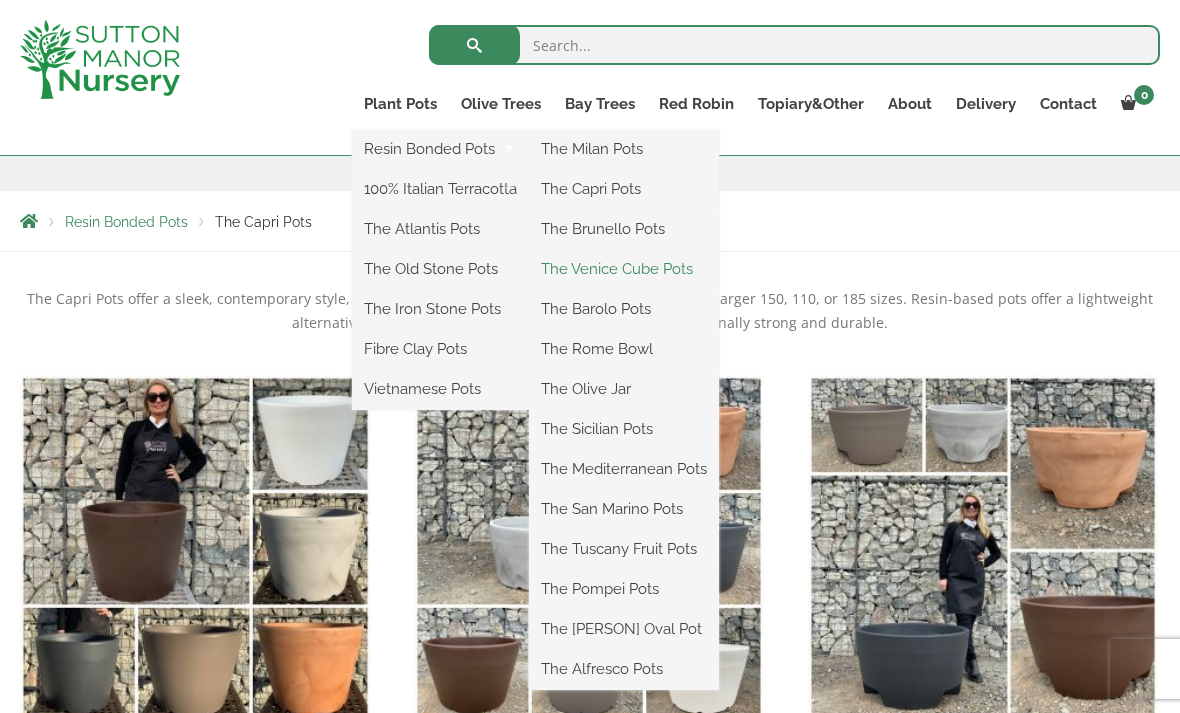 click on "The Venice Cube Pots" at bounding box center [624, 269] 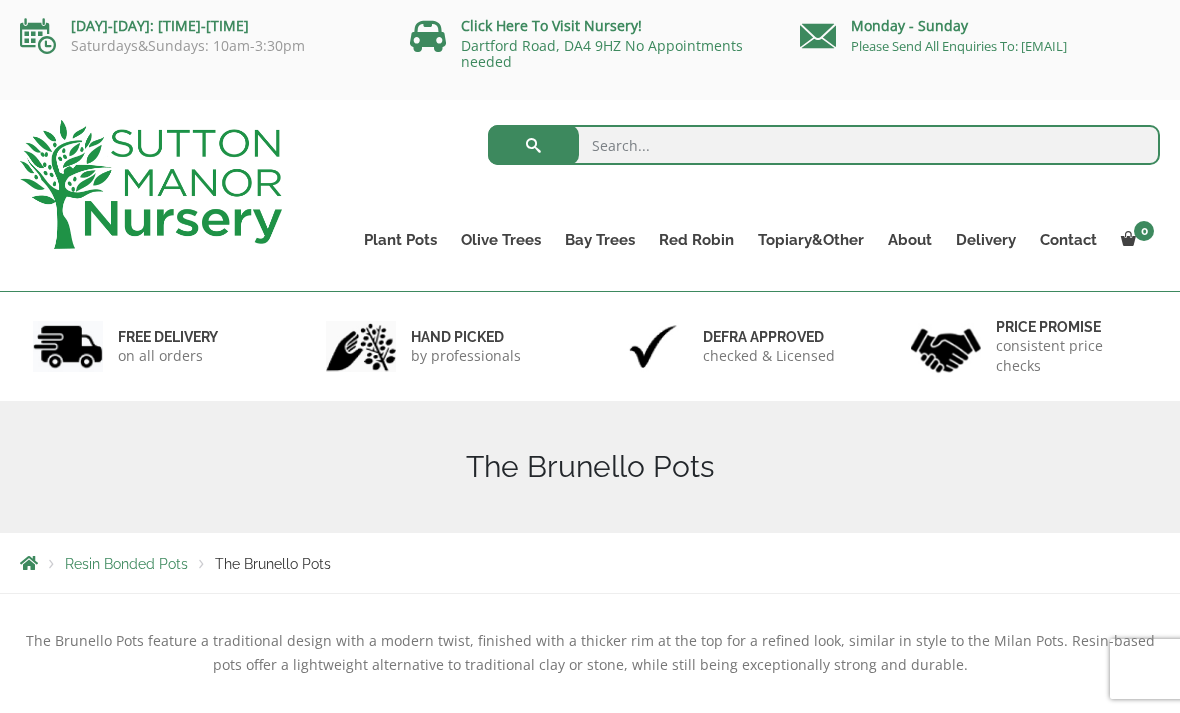 scroll, scrollTop: 8, scrollLeft: 0, axis: vertical 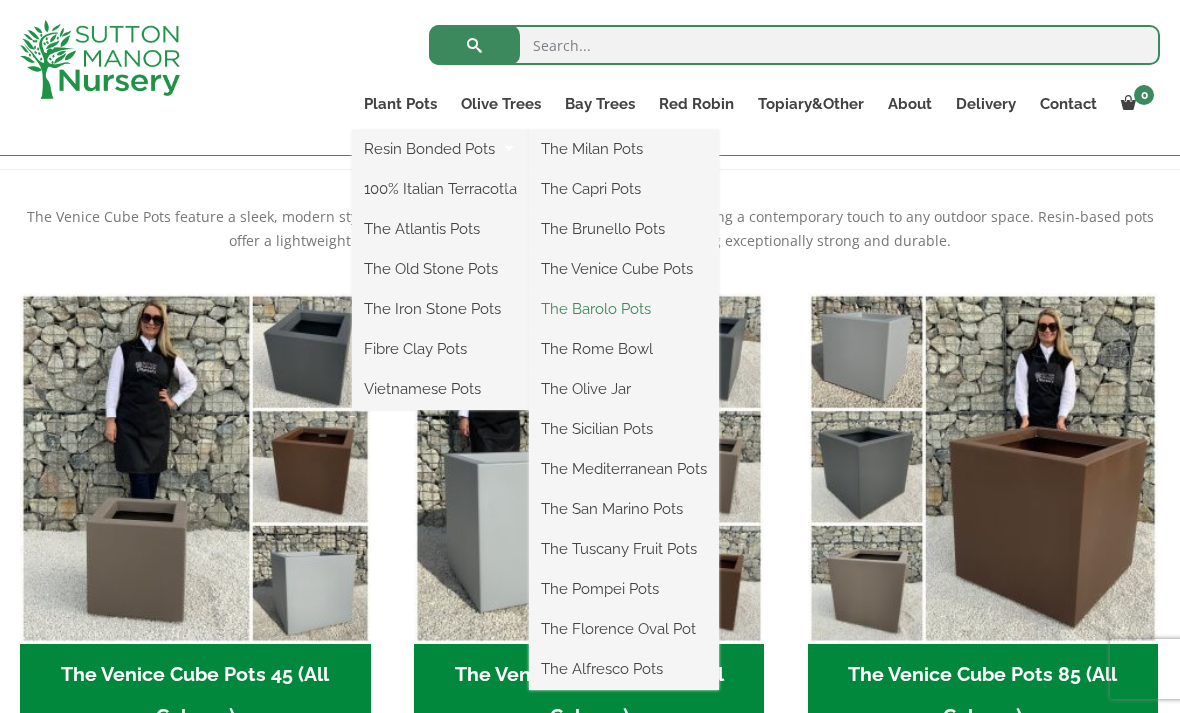 click on "The Barolo Pots" at bounding box center (624, 309) 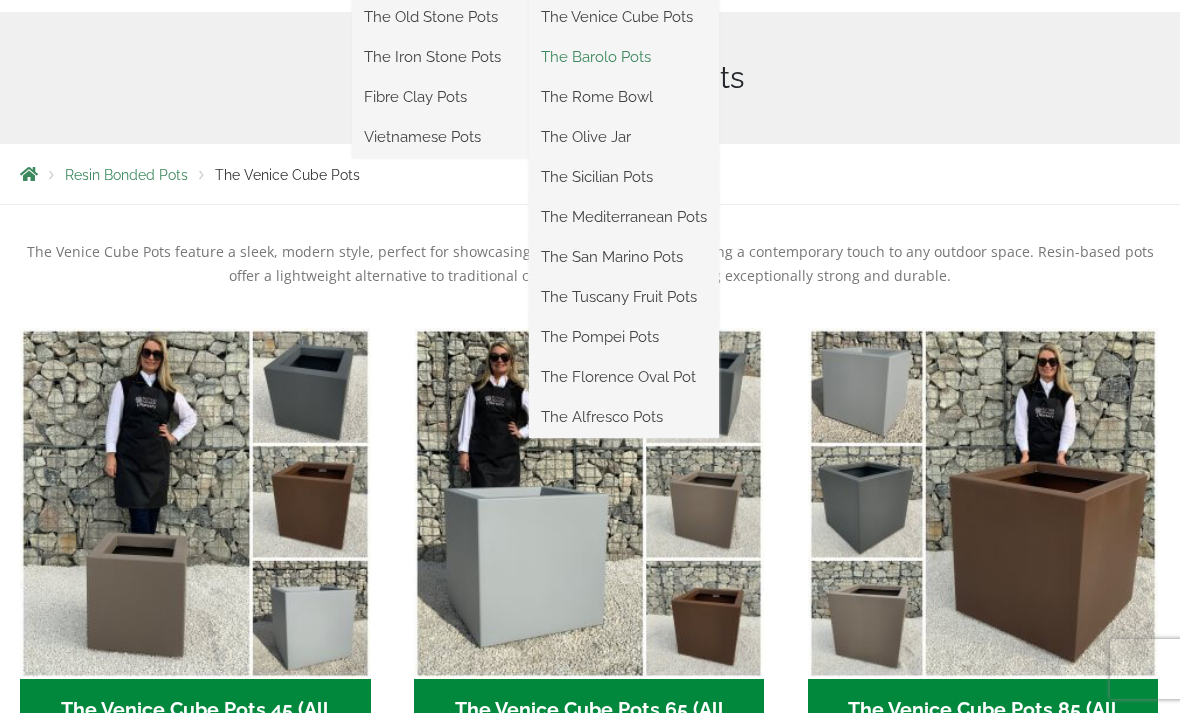 scroll, scrollTop: 452, scrollLeft: 0, axis: vertical 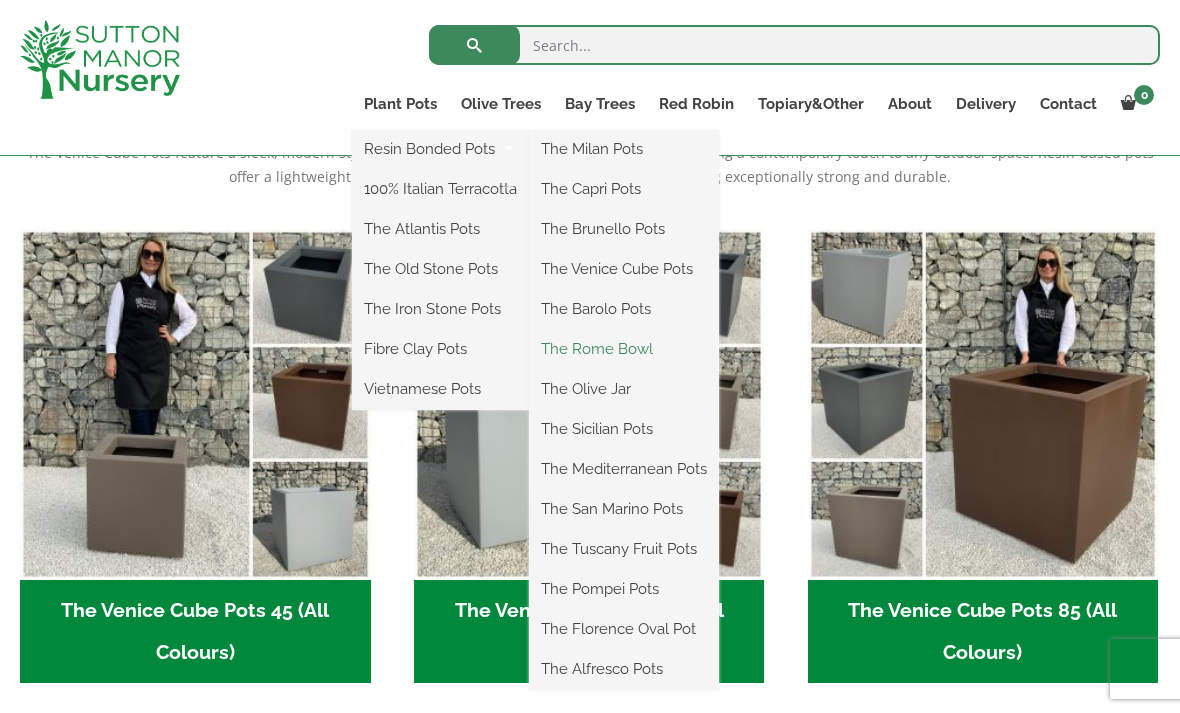 click on "The Rome Bowl" at bounding box center (624, 349) 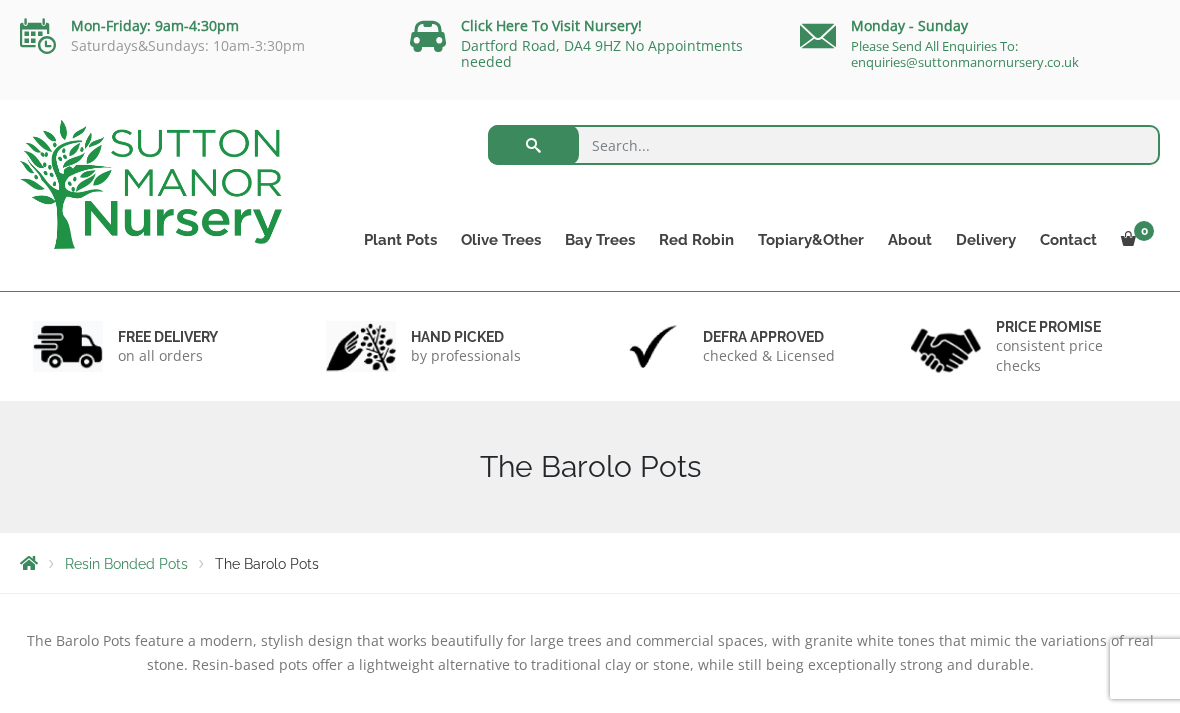 scroll, scrollTop: 0, scrollLeft: 0, axis: both 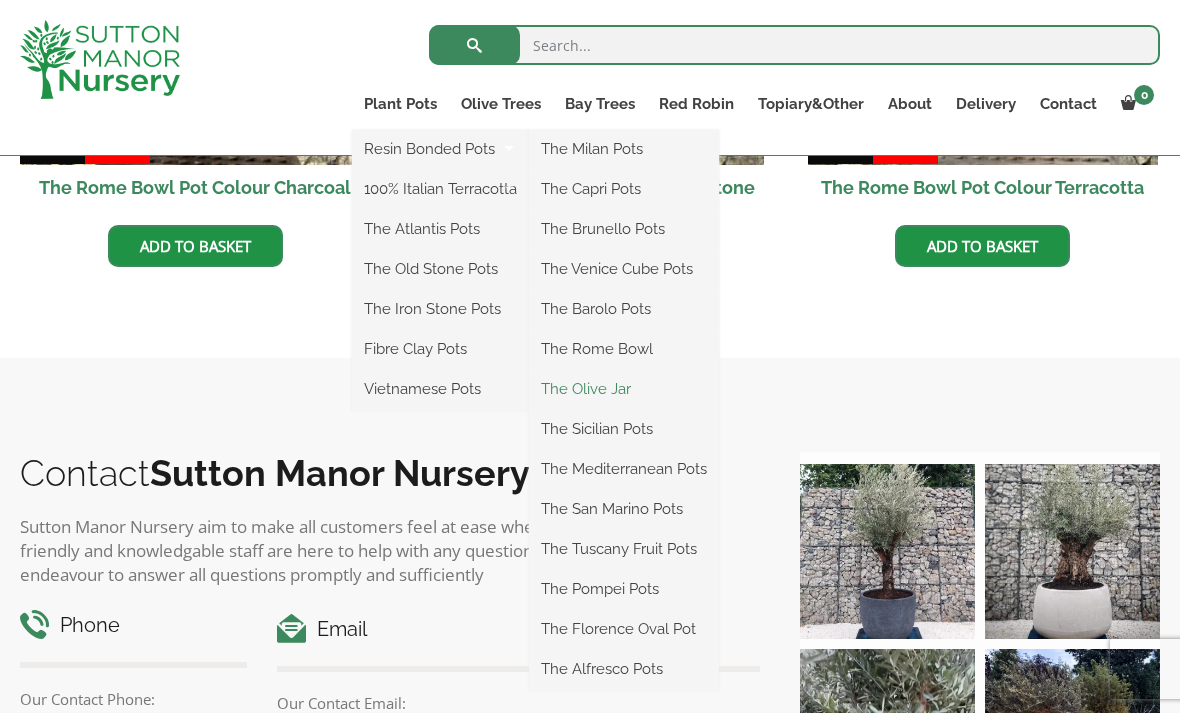 click on "The Olive Jar" at bounding box center (624, 389) 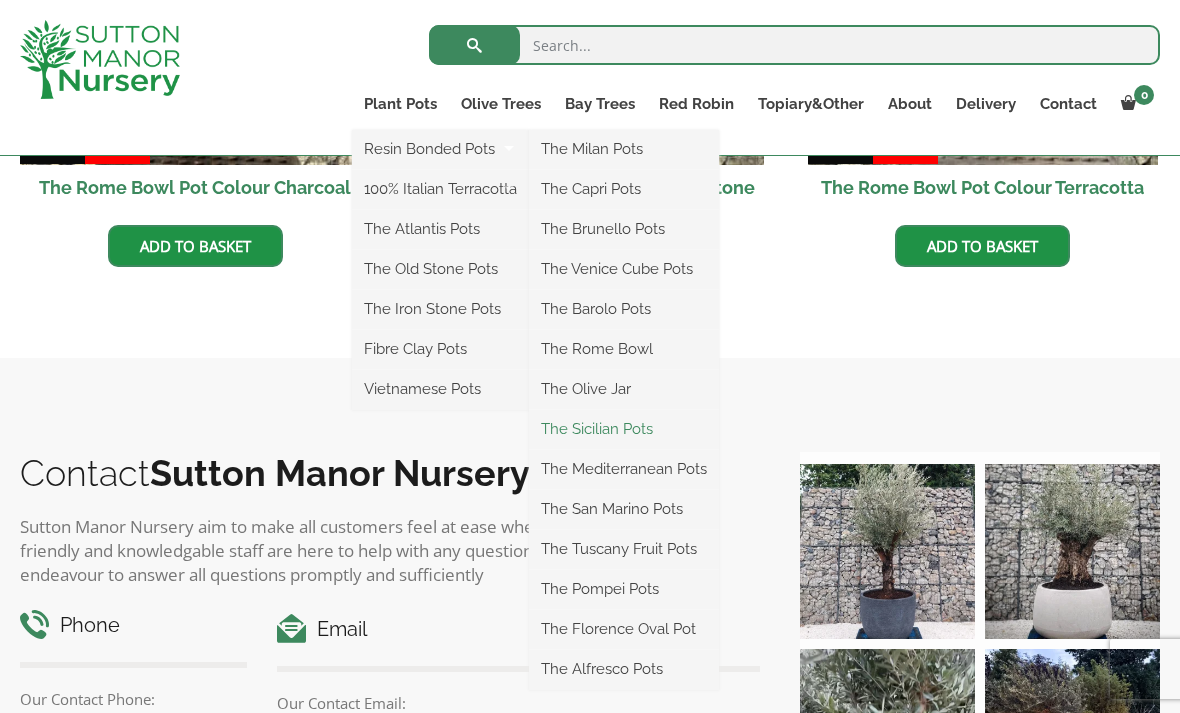 click on "The Sicilian Pots" at bounding box center (624, 429) 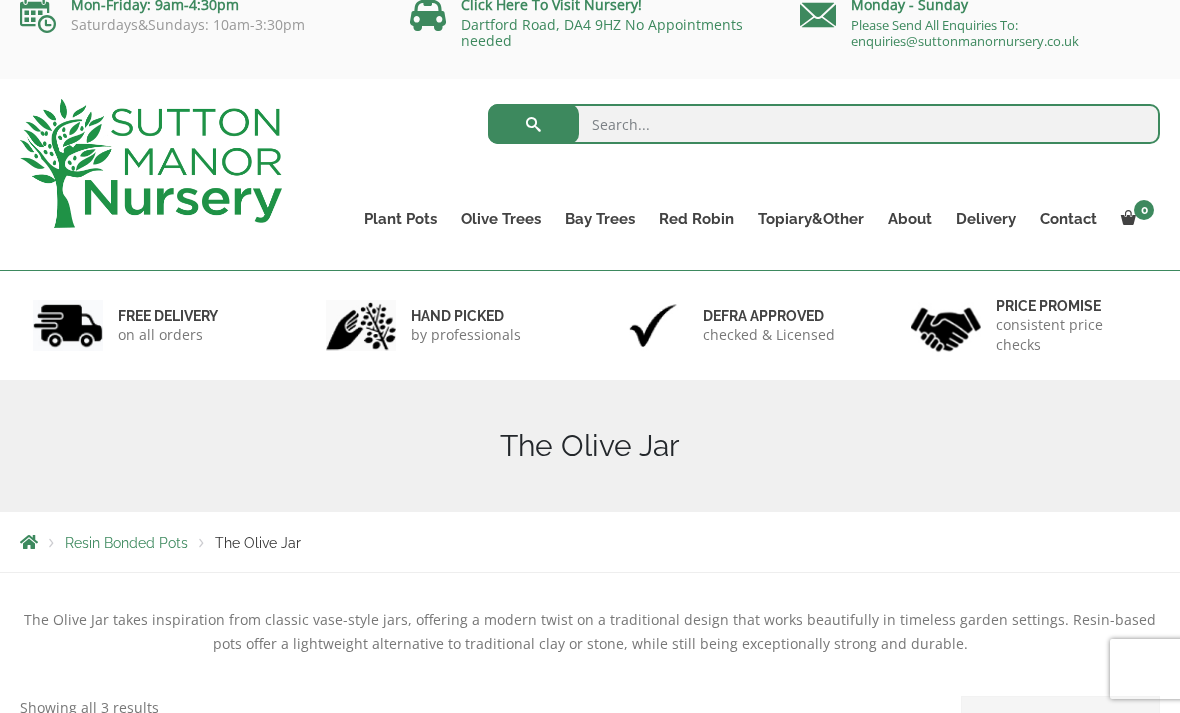scroll, scrollTop: 0, scrollLeft: 0, axis: both 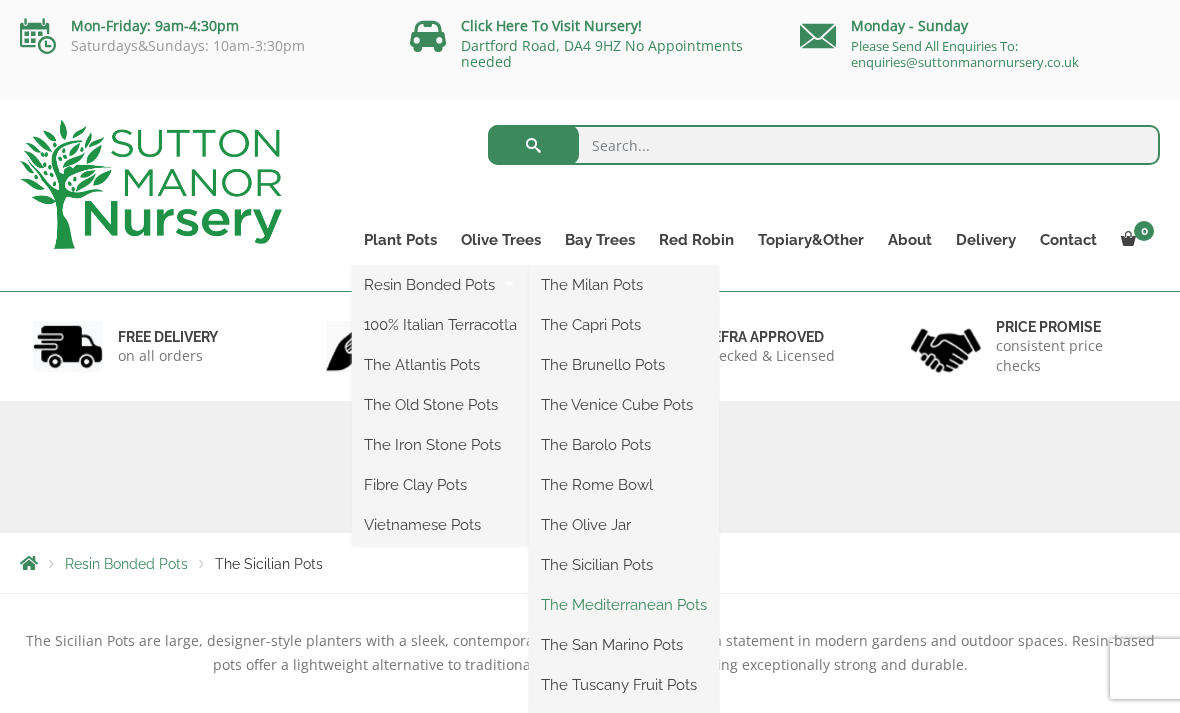 click on "The Mediterranean Pots" at bounding box center [624, 605] 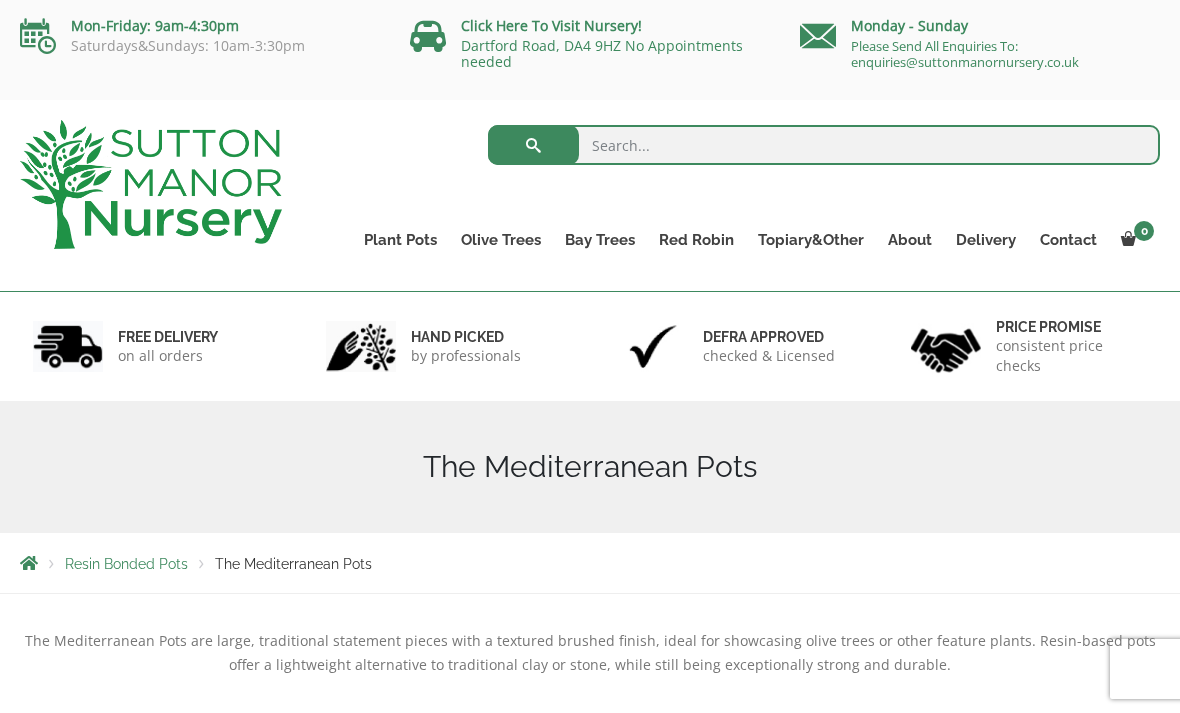 scroll, scrollTop: 0, scrollLeft: 0, axis: both 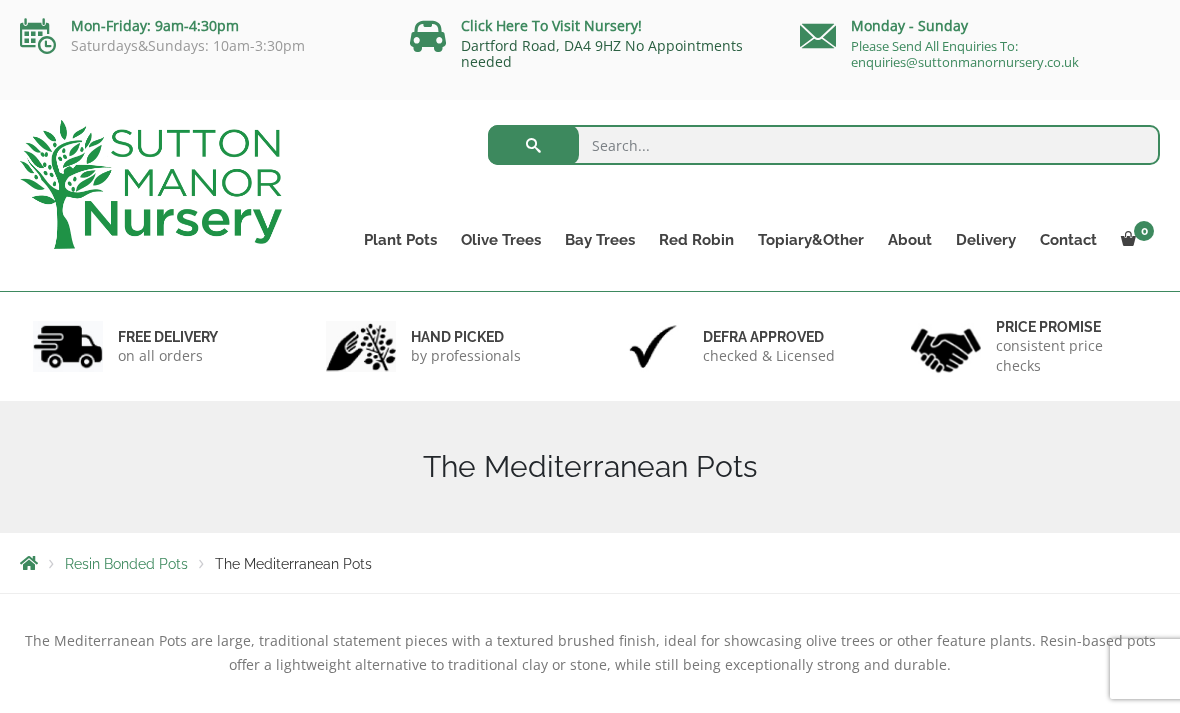 click on "Dartford Road, DA4 9HZ
No Appointments needed" at bounding box center (602, 53) 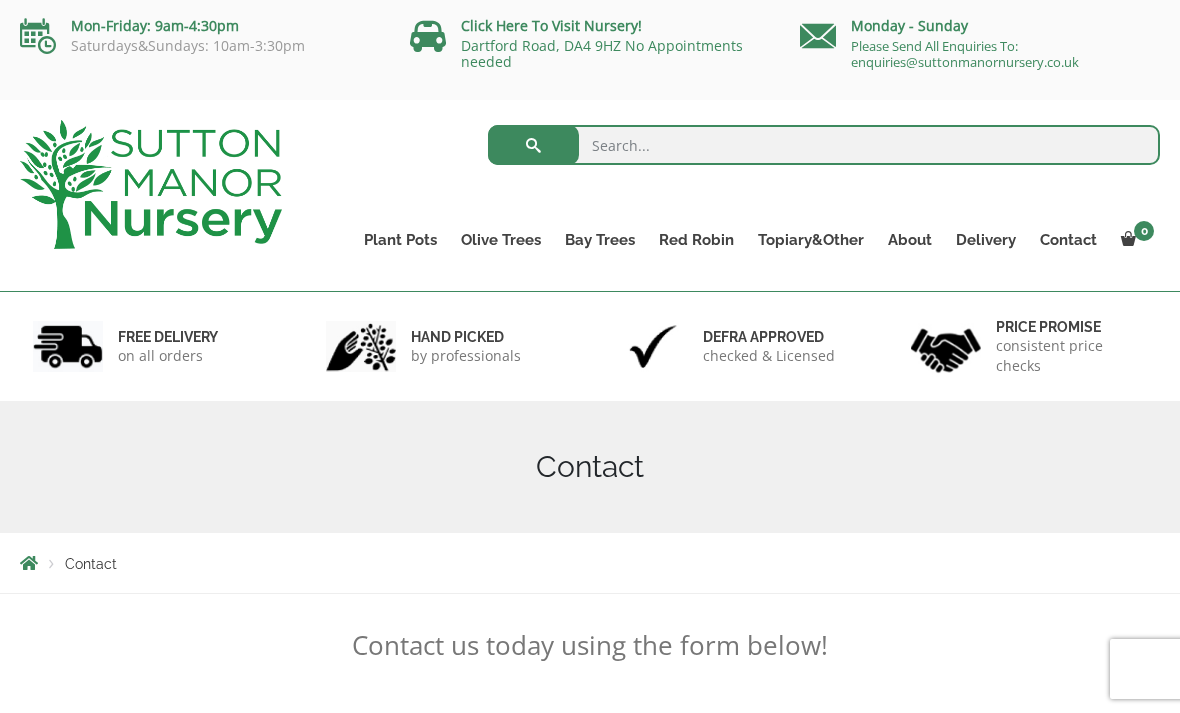 scroll, scrollTop: 0, scrollLeft: 0, axis: both 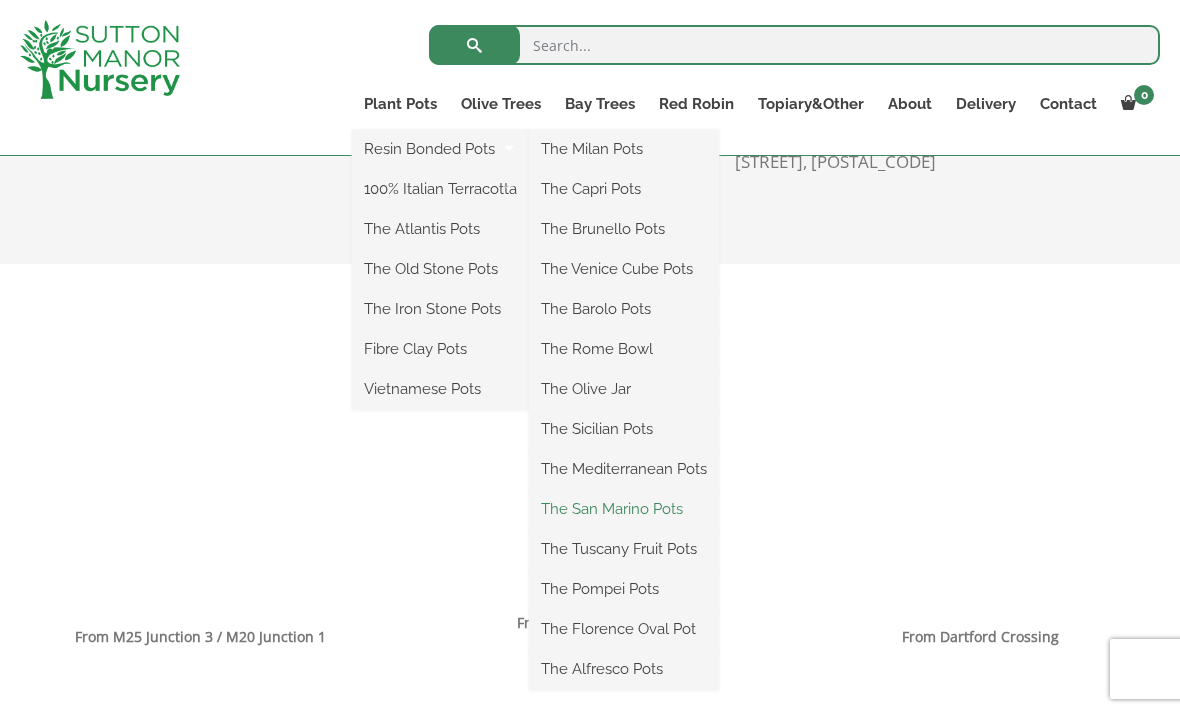 click on "The San Marino Pots" at bounding box center (624, 509) 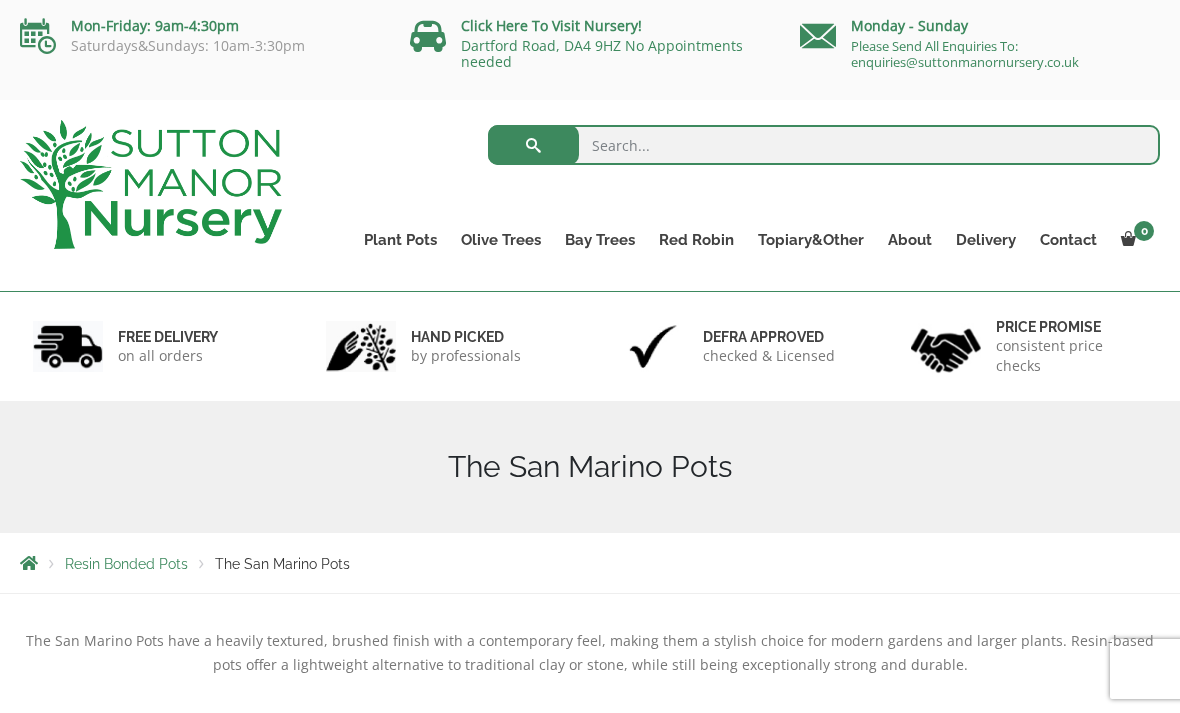 scroll, scrollTop: 0, scrollLeft: 0, axis: both 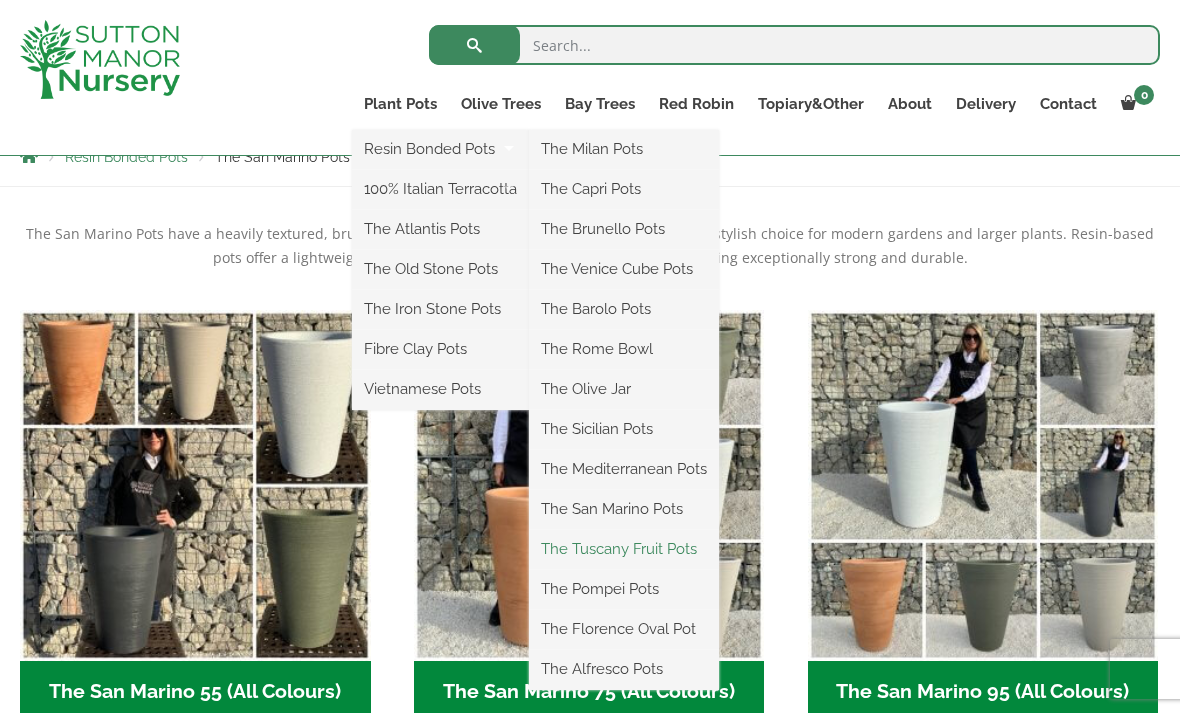click on "The Tuscany Fruit Pots" at bounding box center (624, 549) 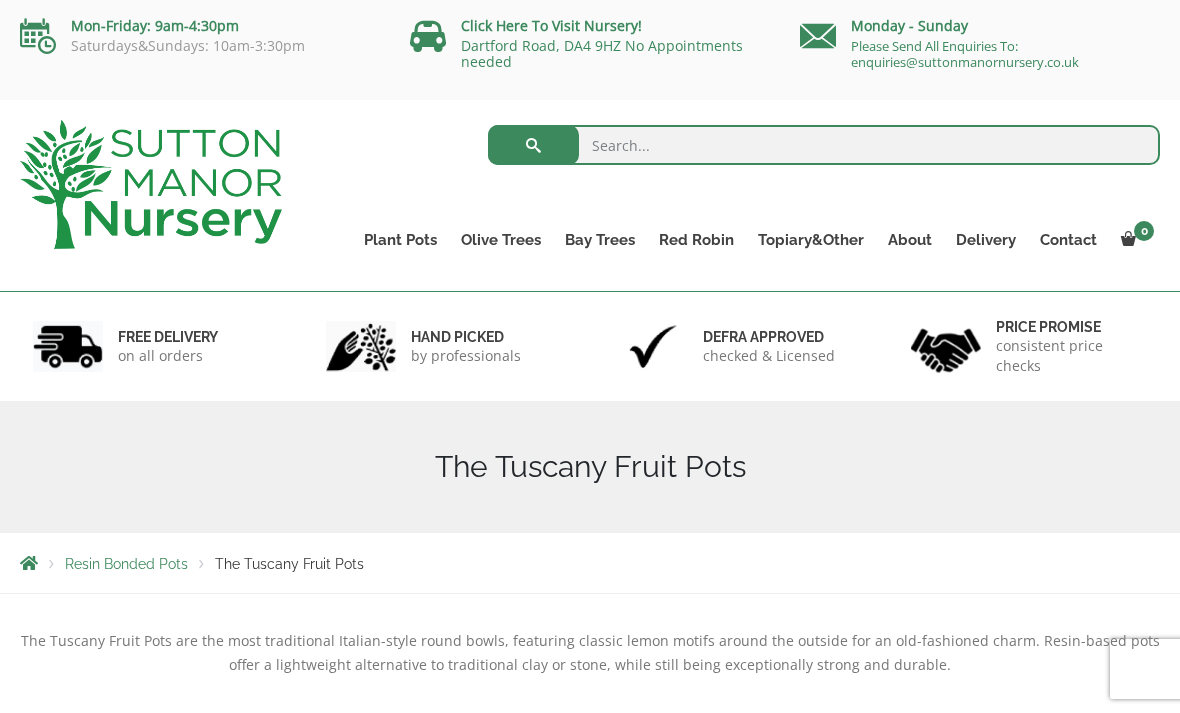 scroll, scrollTop: 39, scrollLeft: 0, axis: vertical 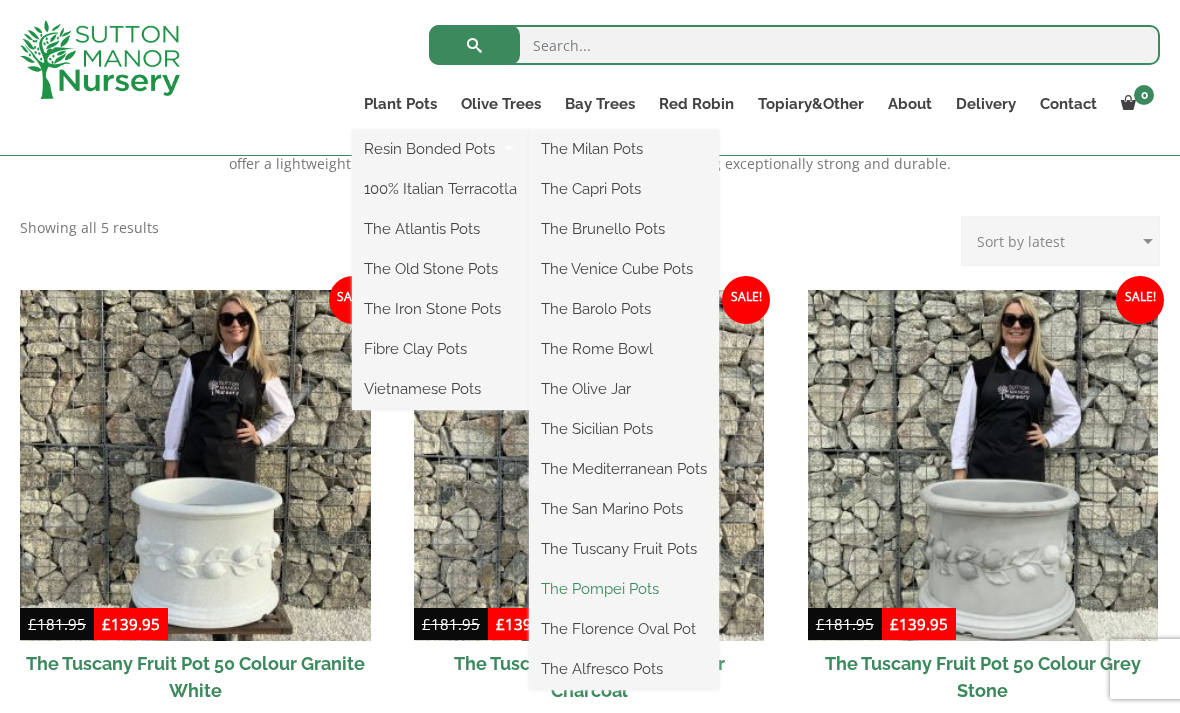 click on "The Pompei Pots" at bounding box center (624, 589) 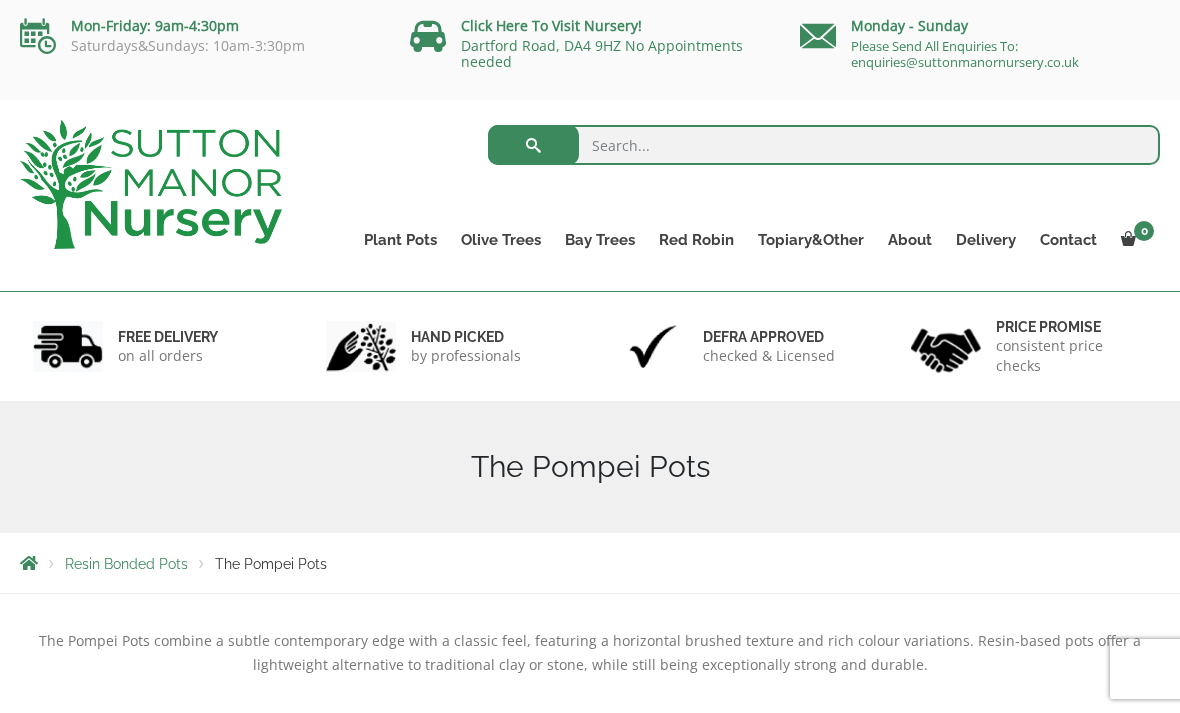 scroll, scrollTop: 0, scrollLeft: 0, axis: both 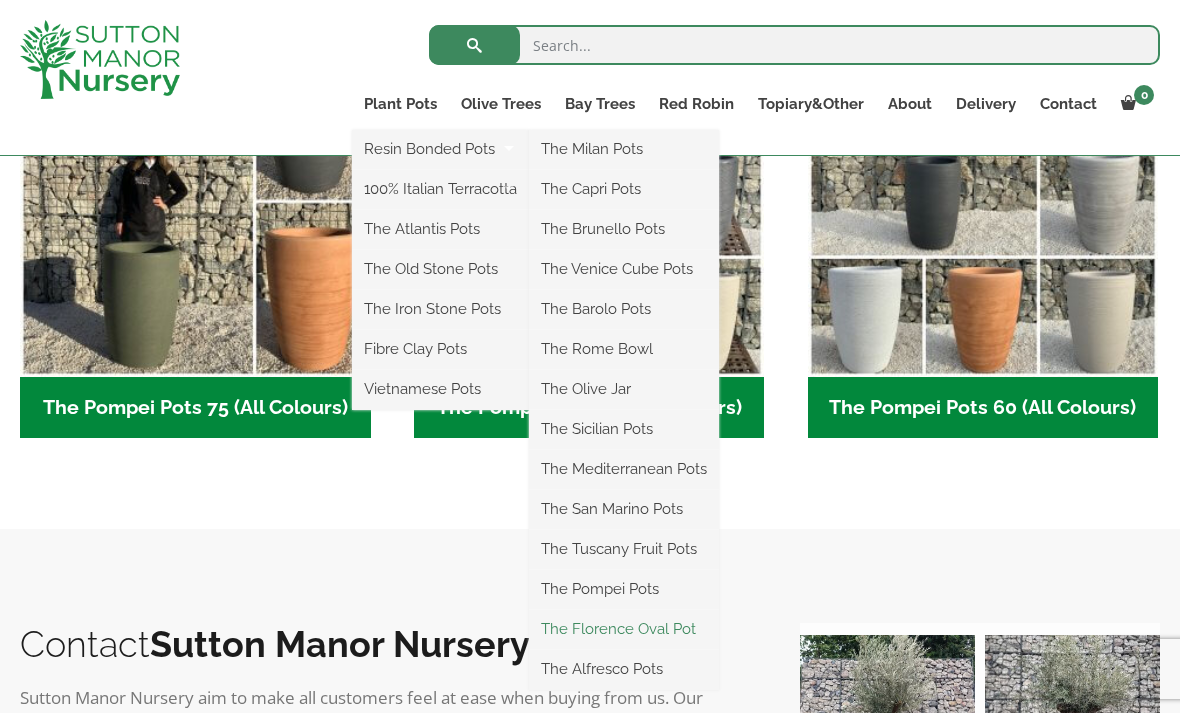 click on "The Florence Oval Pot" at bounding box center (624, 629) 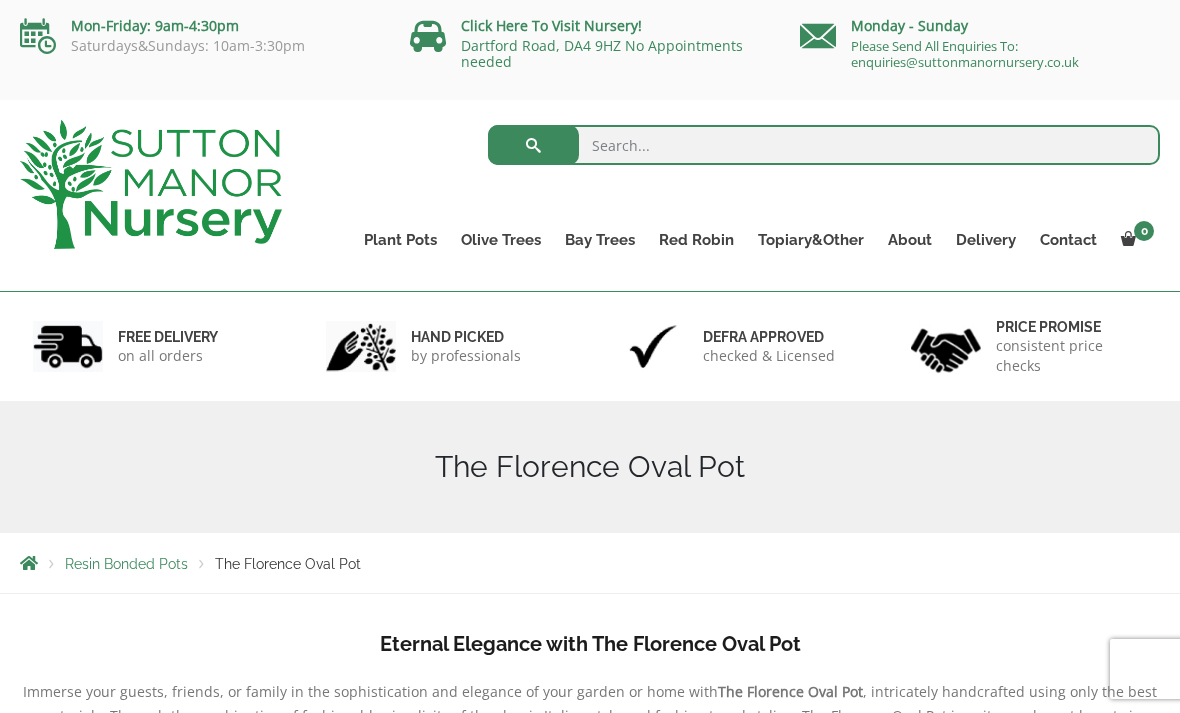 scroll, scrollTop: 0, scrollLeft: 0, axis: both 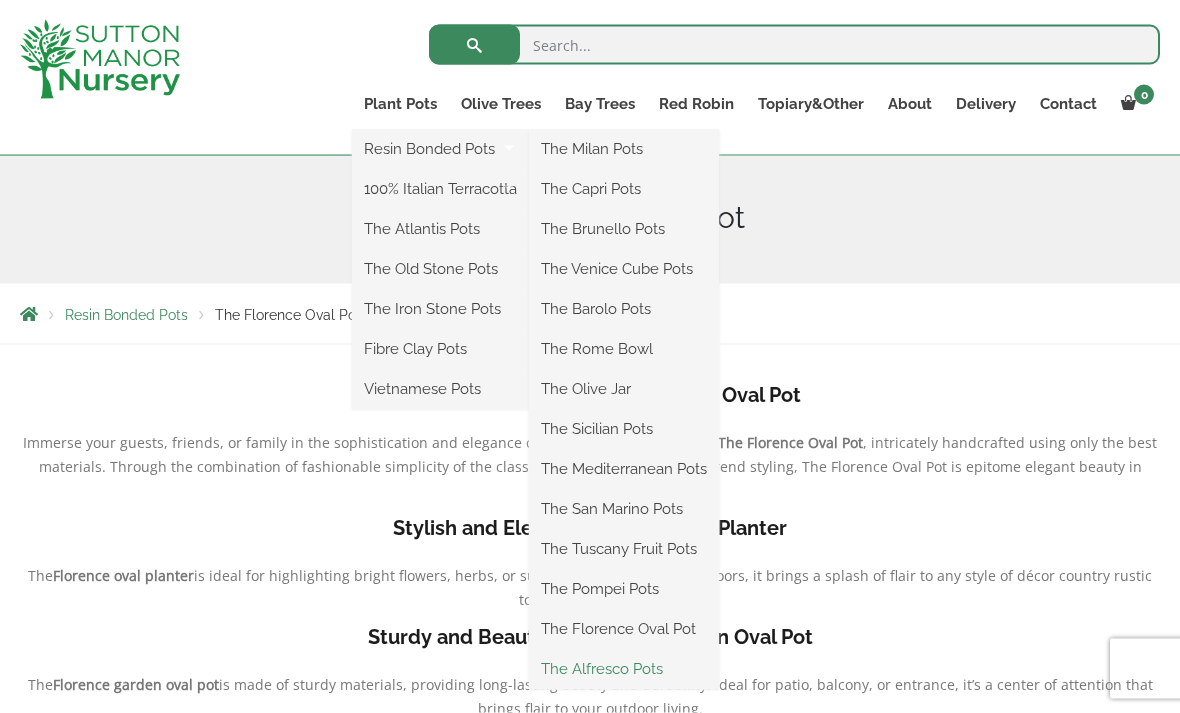 click on "The Alfresco Pots" at bounding box center (624, 669) 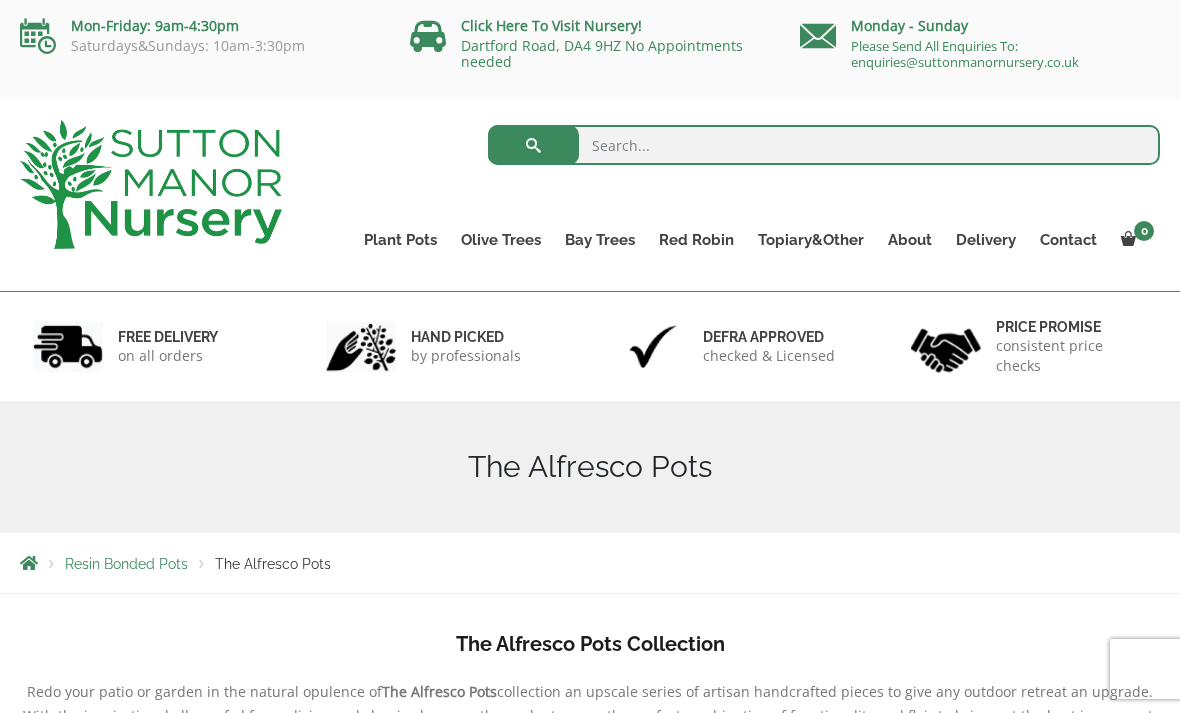 scroll, scrollTop: 231, scrollLeft: 0, axis: vertical 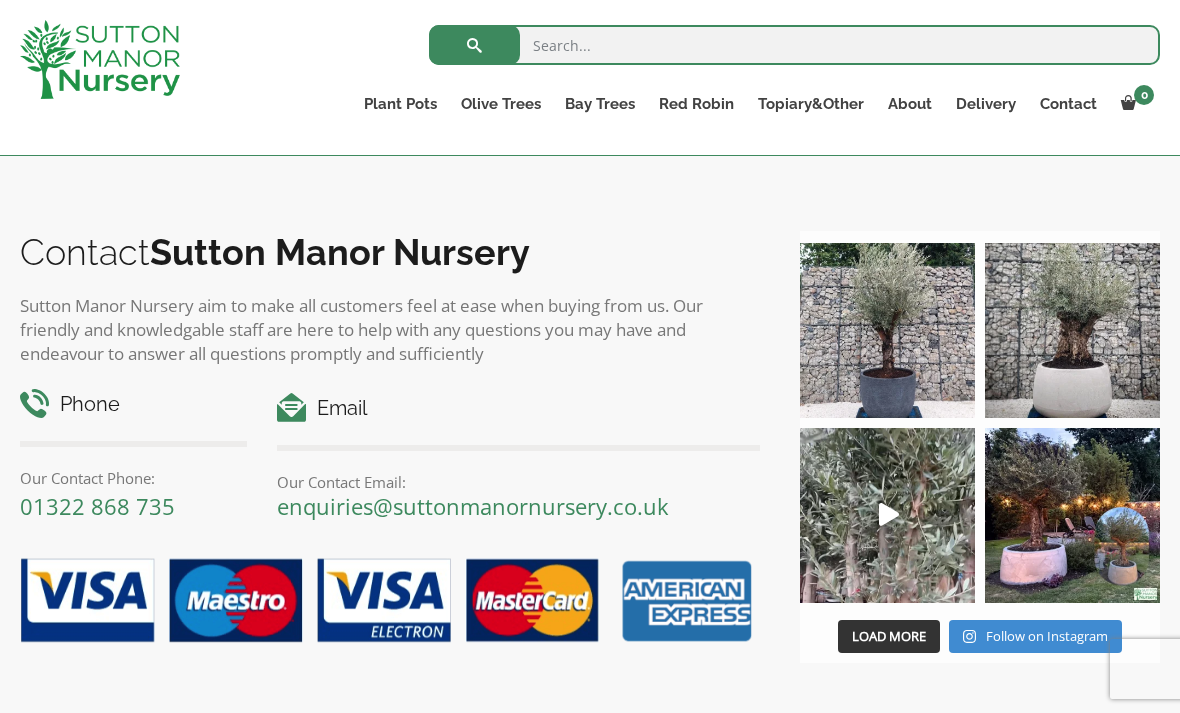 click at bounding box center (887, 330) 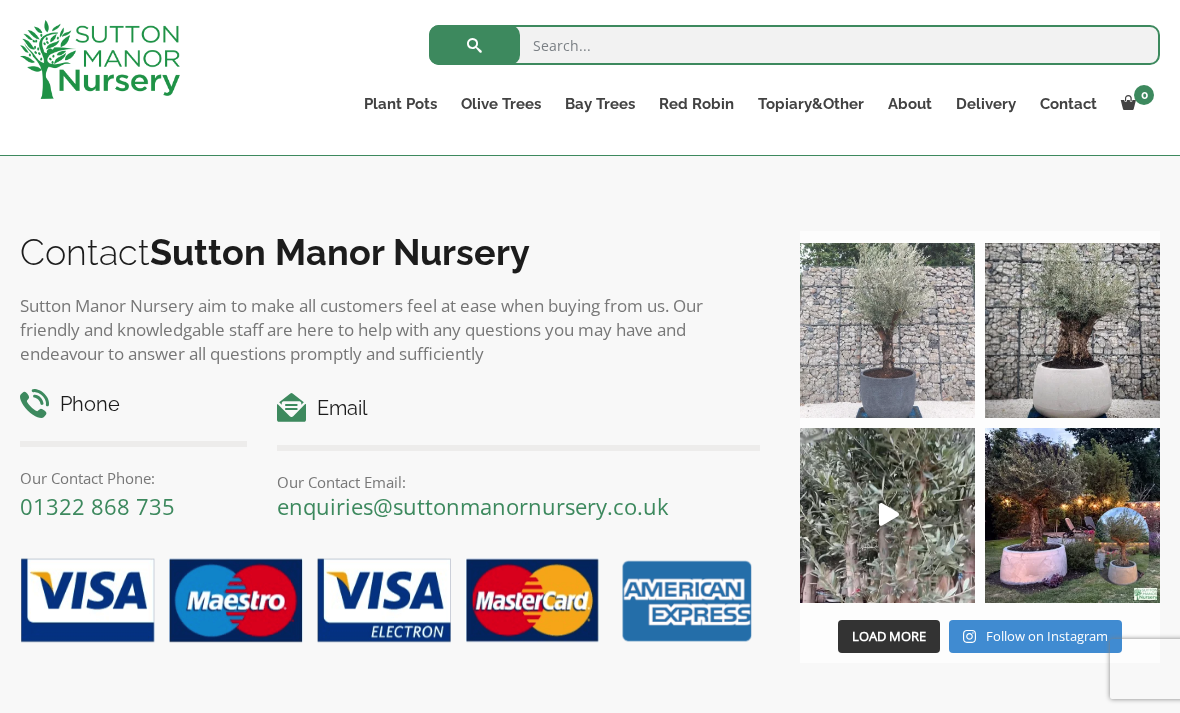scroll, scrollTop: 1487, scrollLeft: 0, axis: vertical 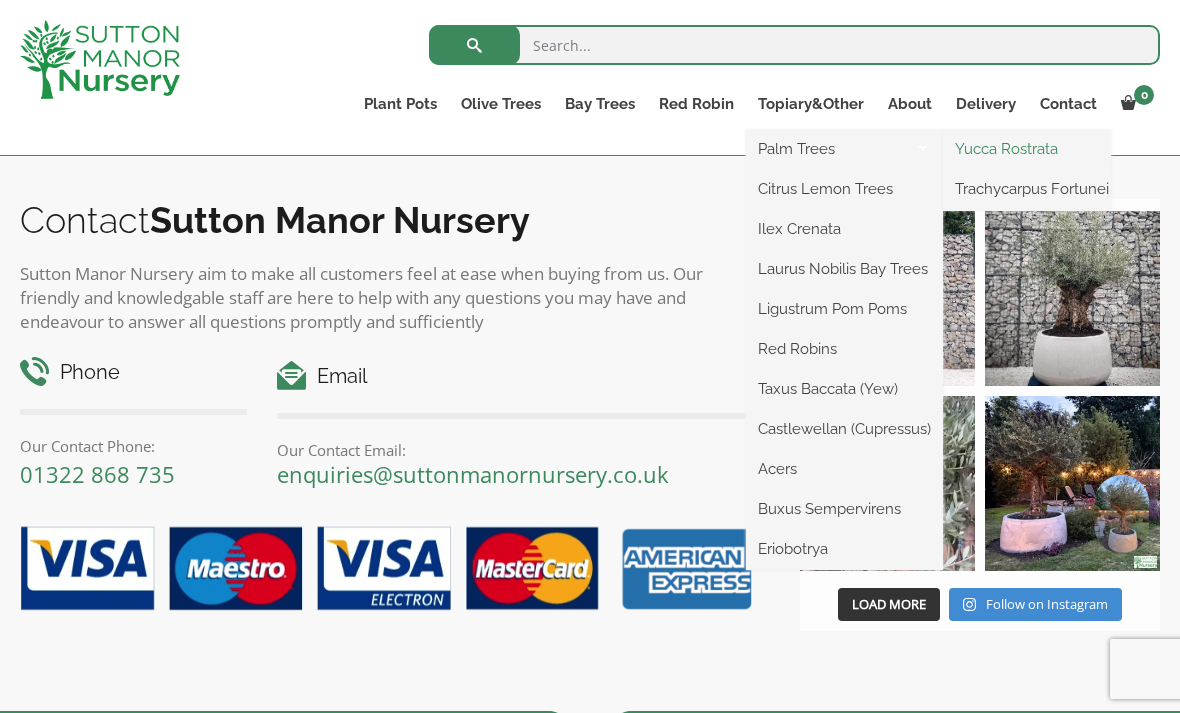 click on "Yucca Rostrata" at bounding box center [1027, 149] 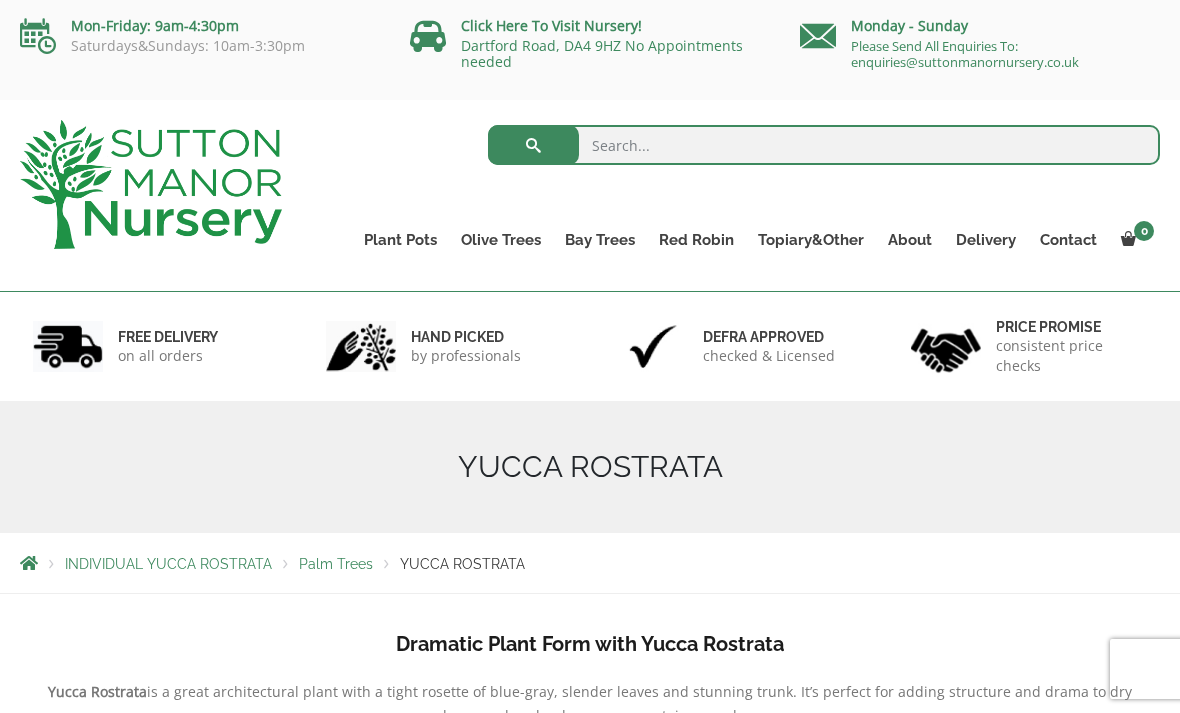 scroll, scrollTop: 98, scrollLeft: 0, axis: vertical 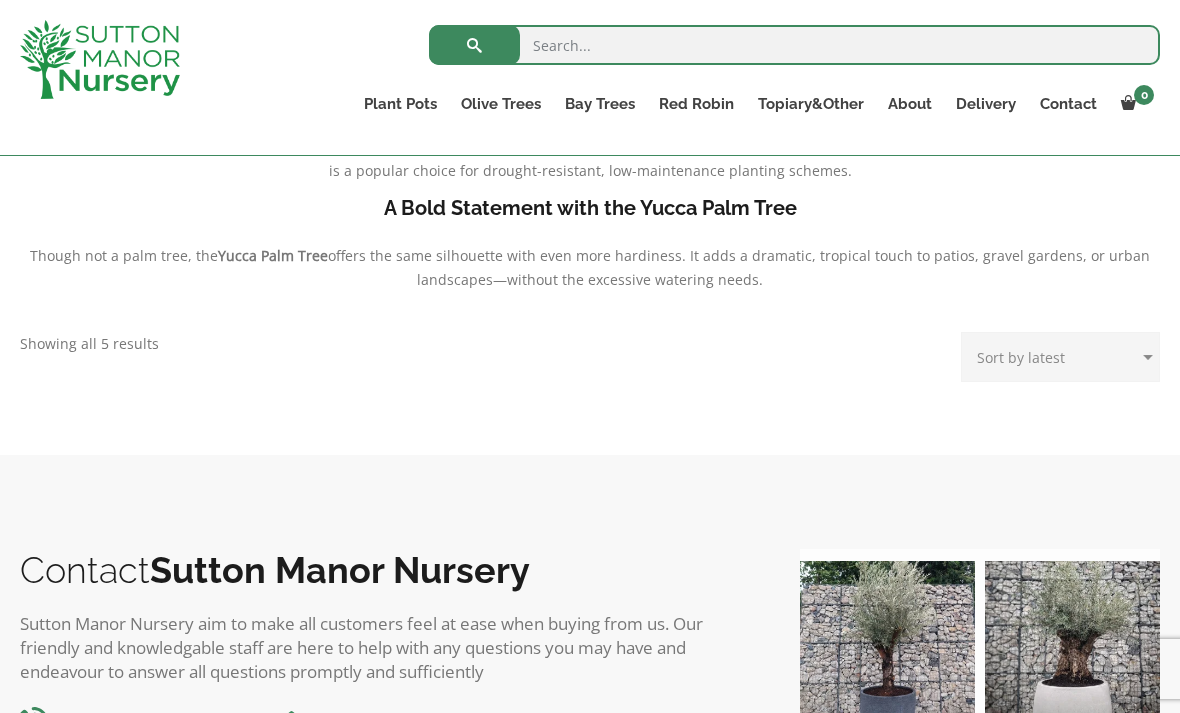 click on "Showing all 5 results Sorted by latest" at bounding box center (89, 344) 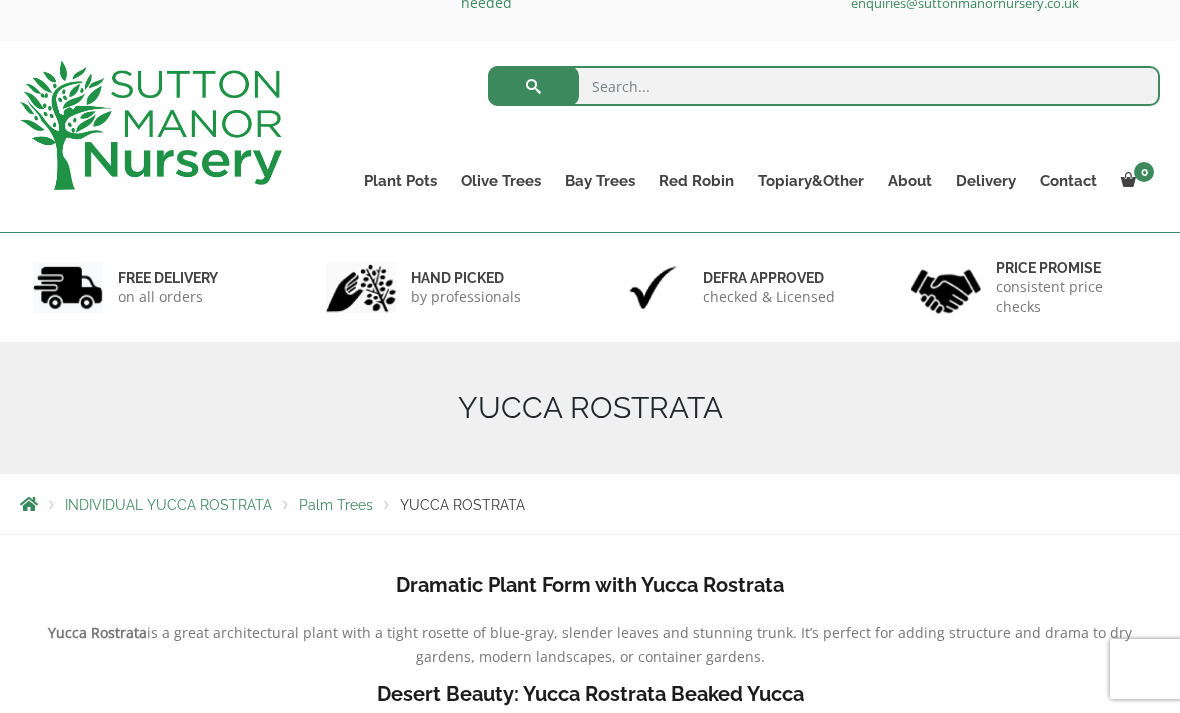 scroll, scrollTop: 58, scrollLeft: 0, axis: vertical 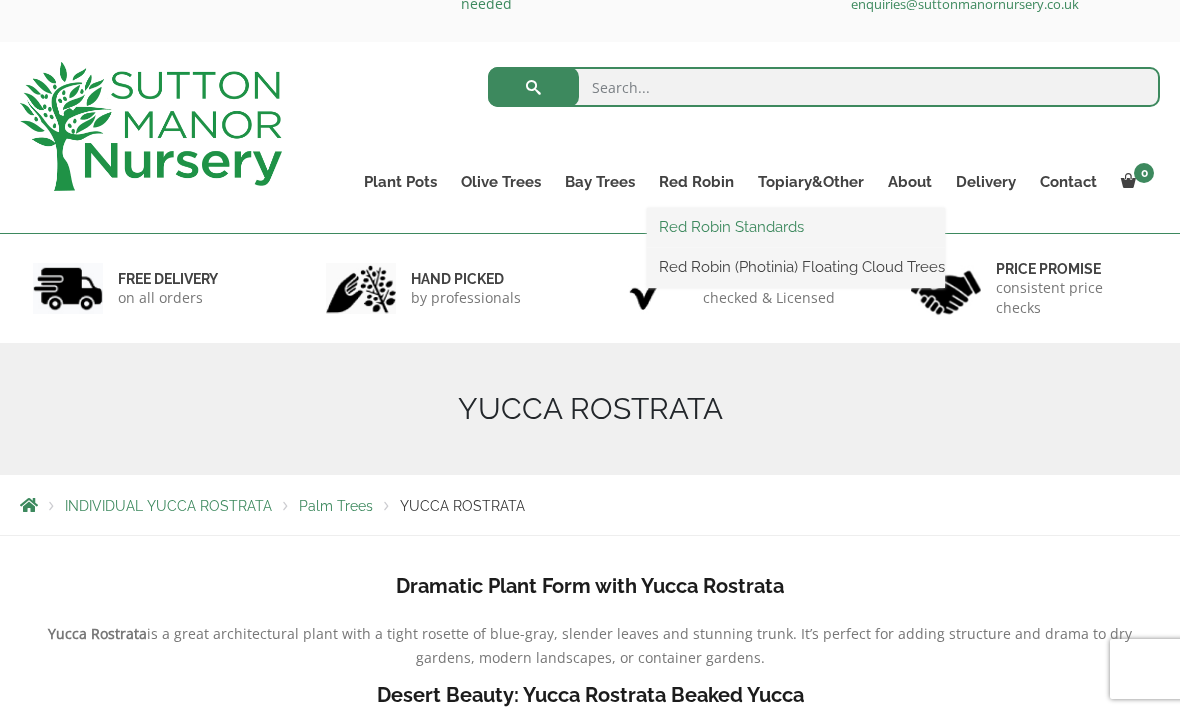 click on "Red Robin Standards" at bounding box center (796, 227) 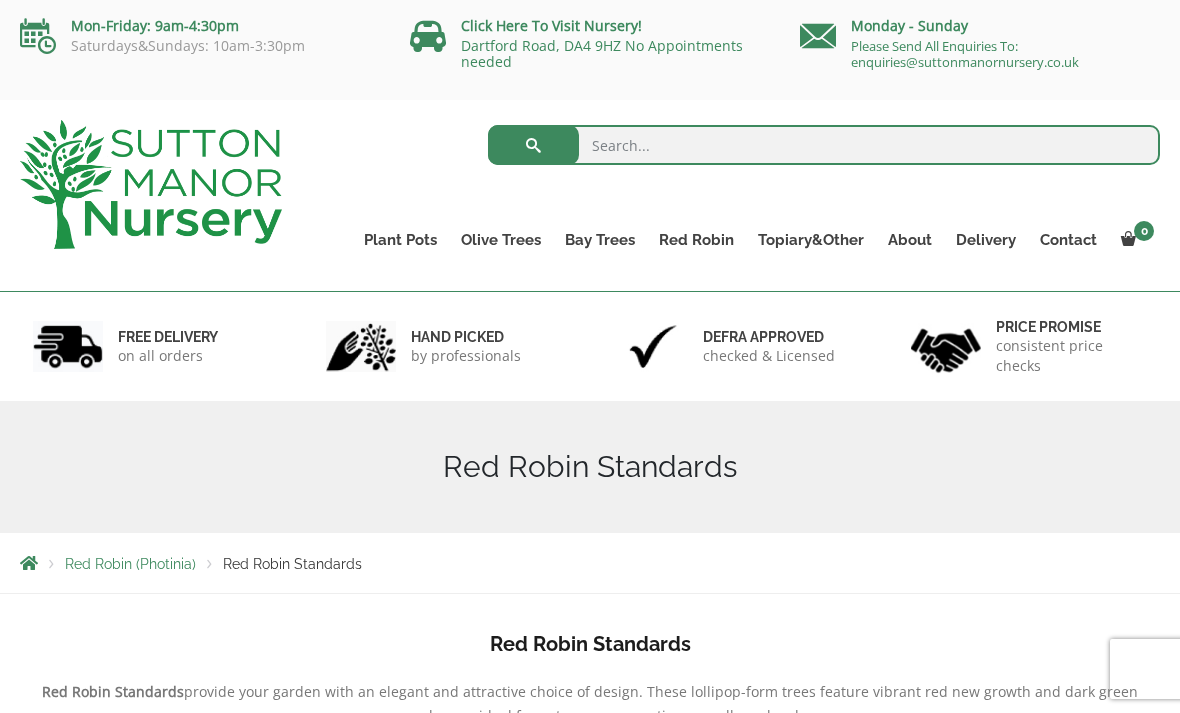 scroll, scrollTop: 0, scrollLeft: 0, axis: both 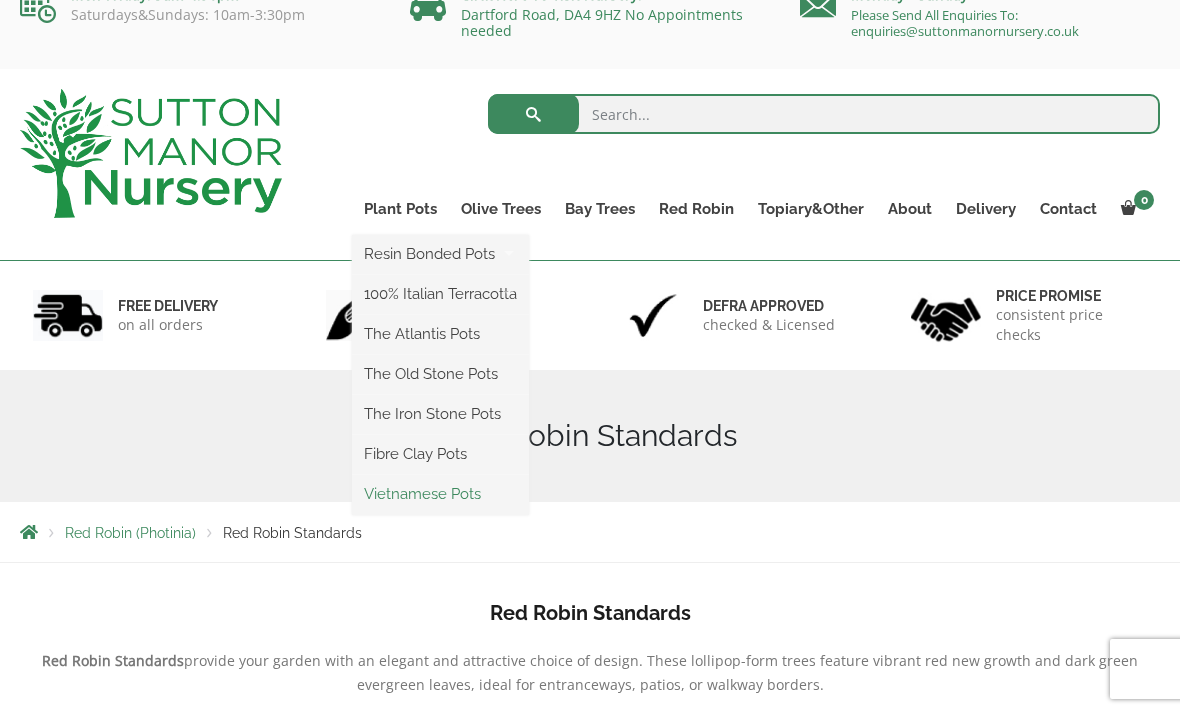 click on "Vietnamese Pots" at bounding box center (440, 494) 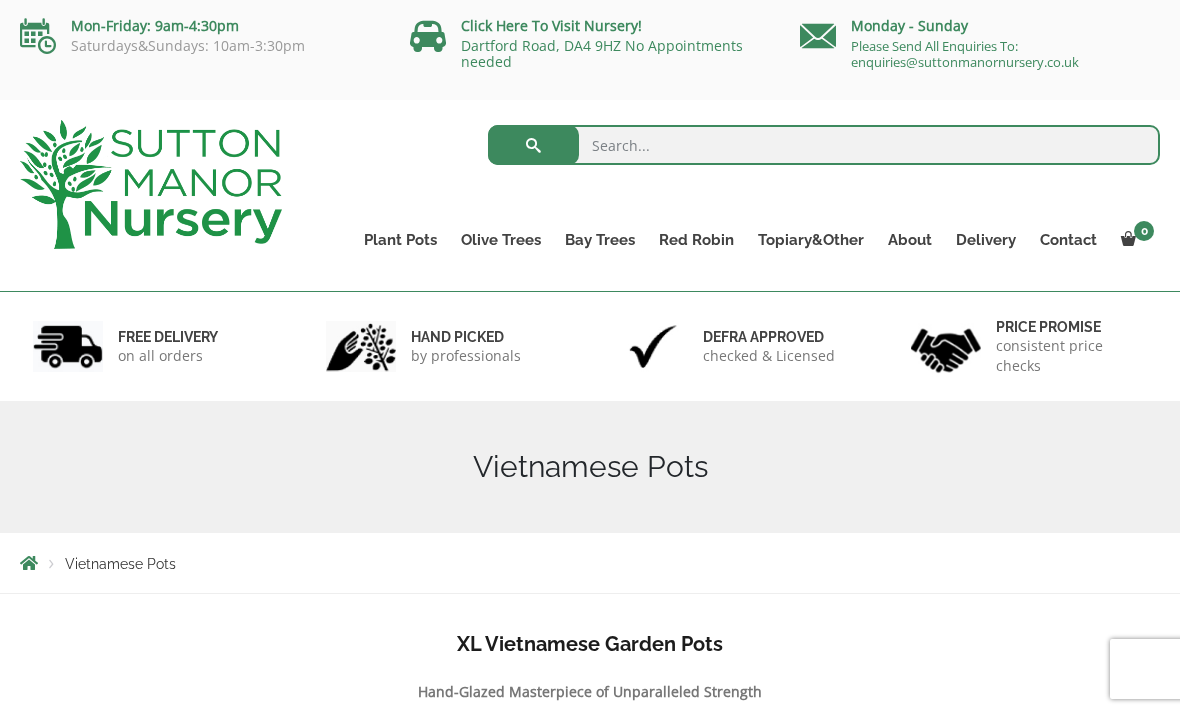 scroll, scrollTop: 0, scrollLeft: 0, axis: both 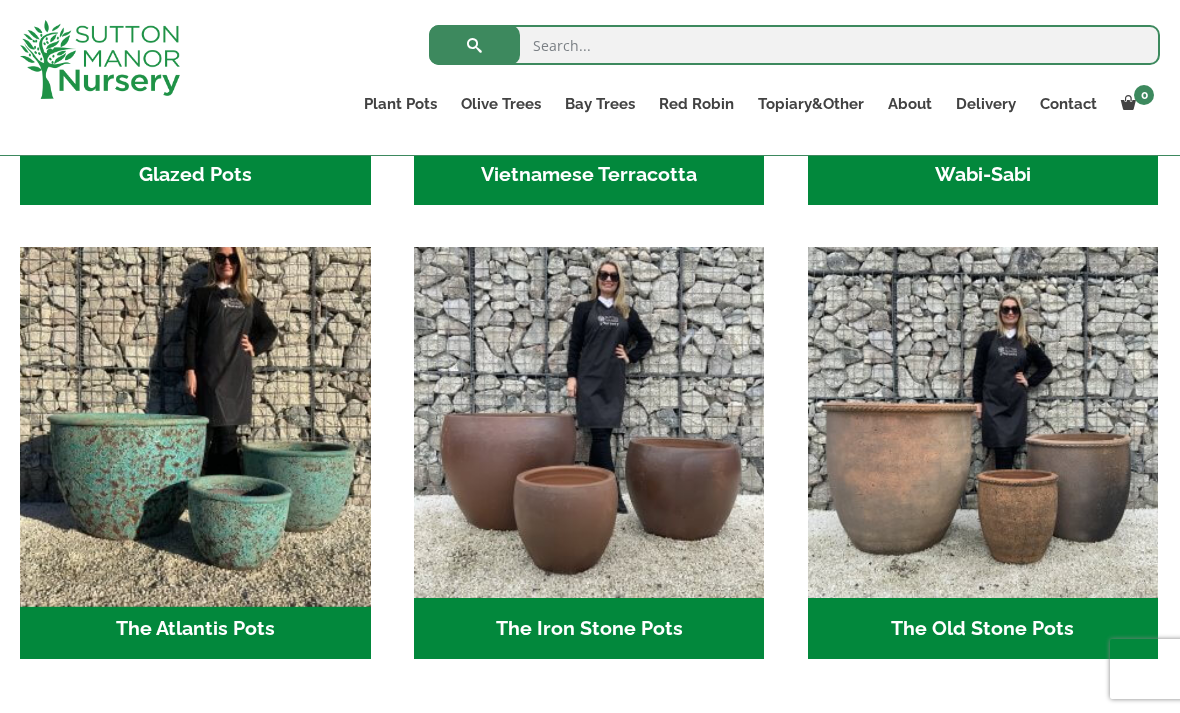 click at bounding box center [195, 423] 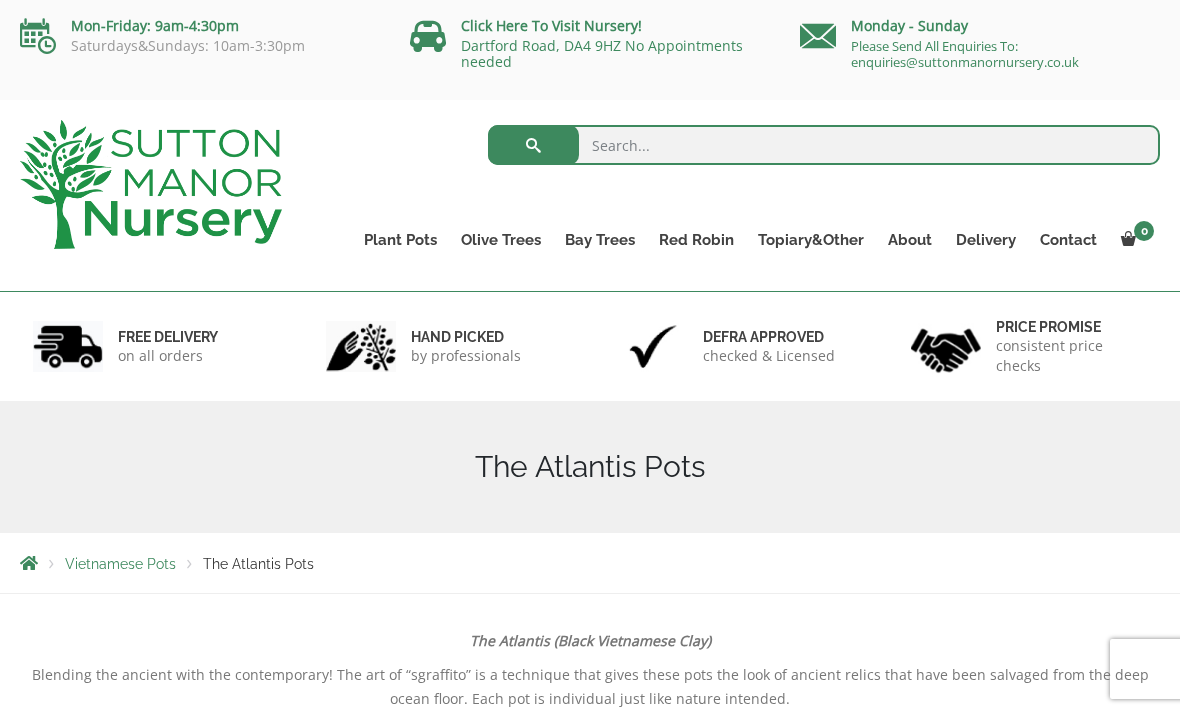 scroll, scrollTop: 0, scrollLeft: 0, axis: both 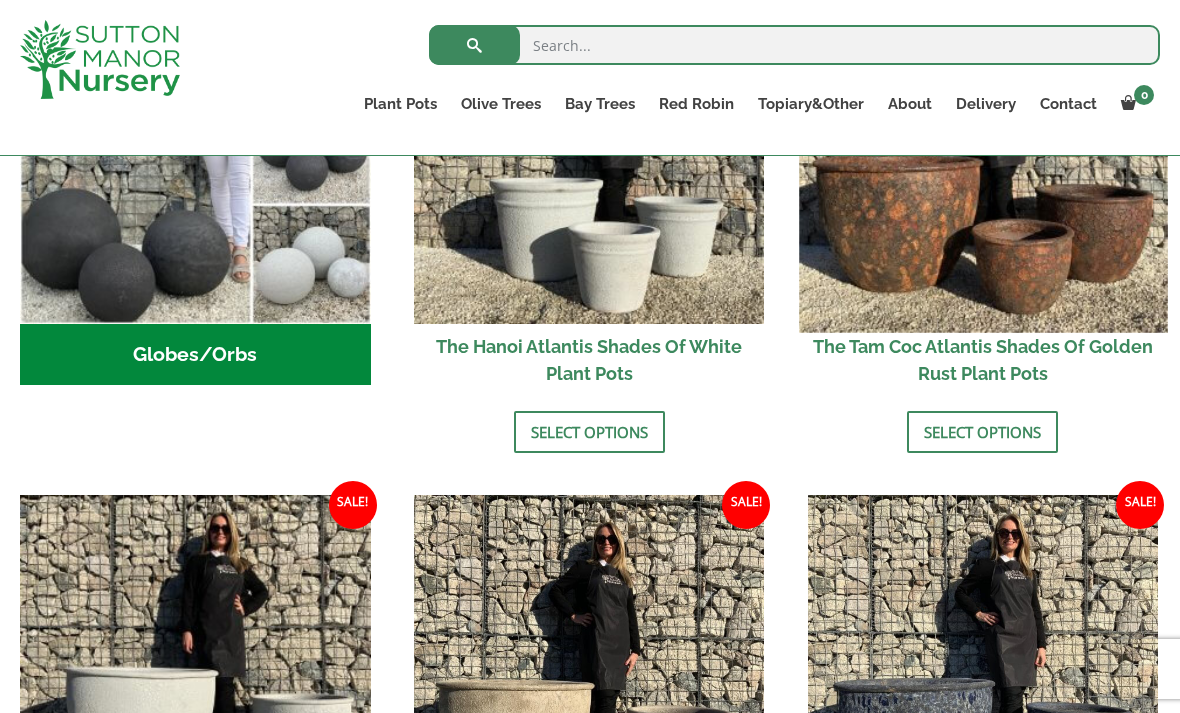 click at bounding box center [983, 148] 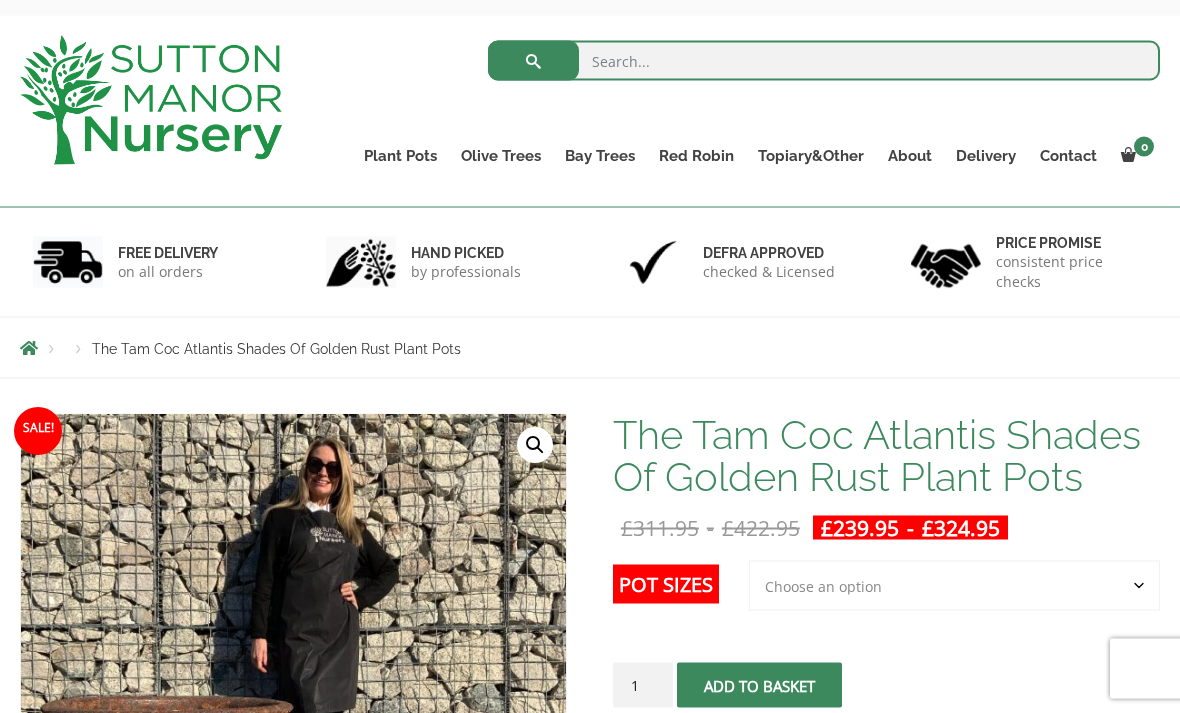 scroll, scrollTop: 0, scrollLeft: 0, axis: both 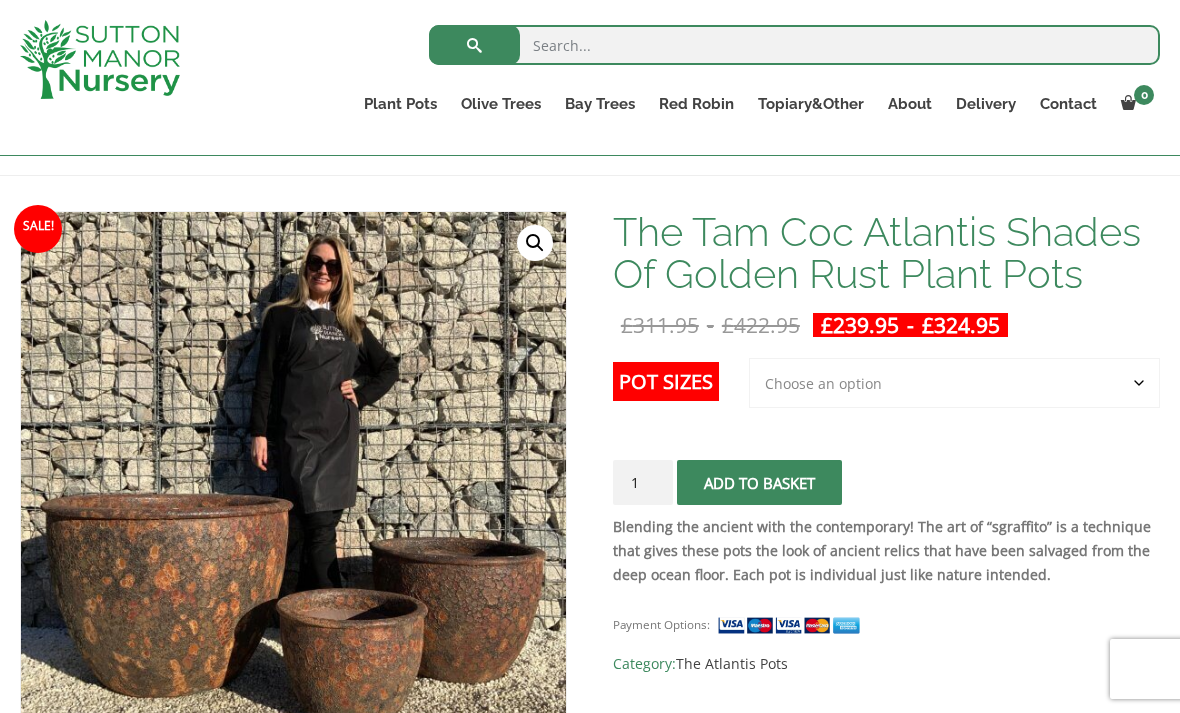 click on "Choose an option 3rd to Largest Pot In The Picture 2nd to Largest Pot In The Picture" 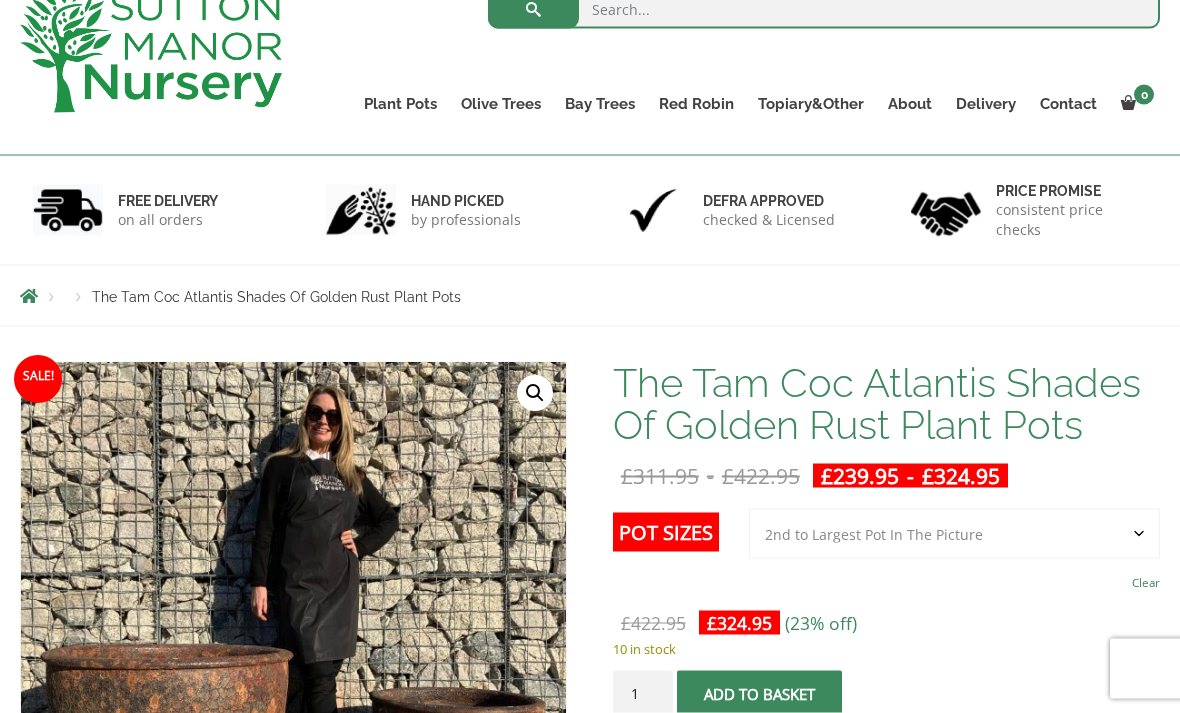 scroll, scrollTop: 0, scrollLeft: 0, axis: both 